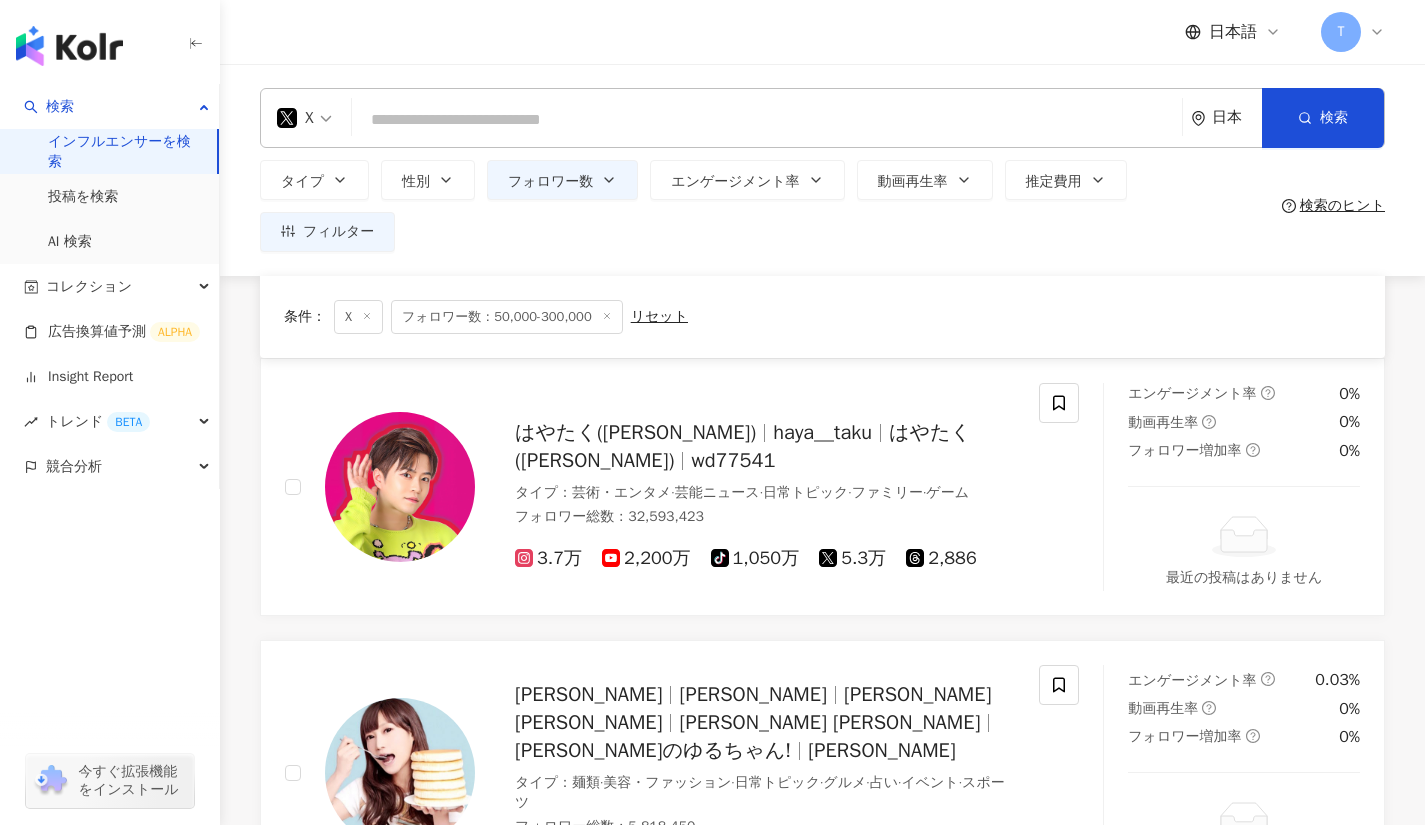 scroll, scrollTop: 309, scrollLeft: 0, axis: vertical 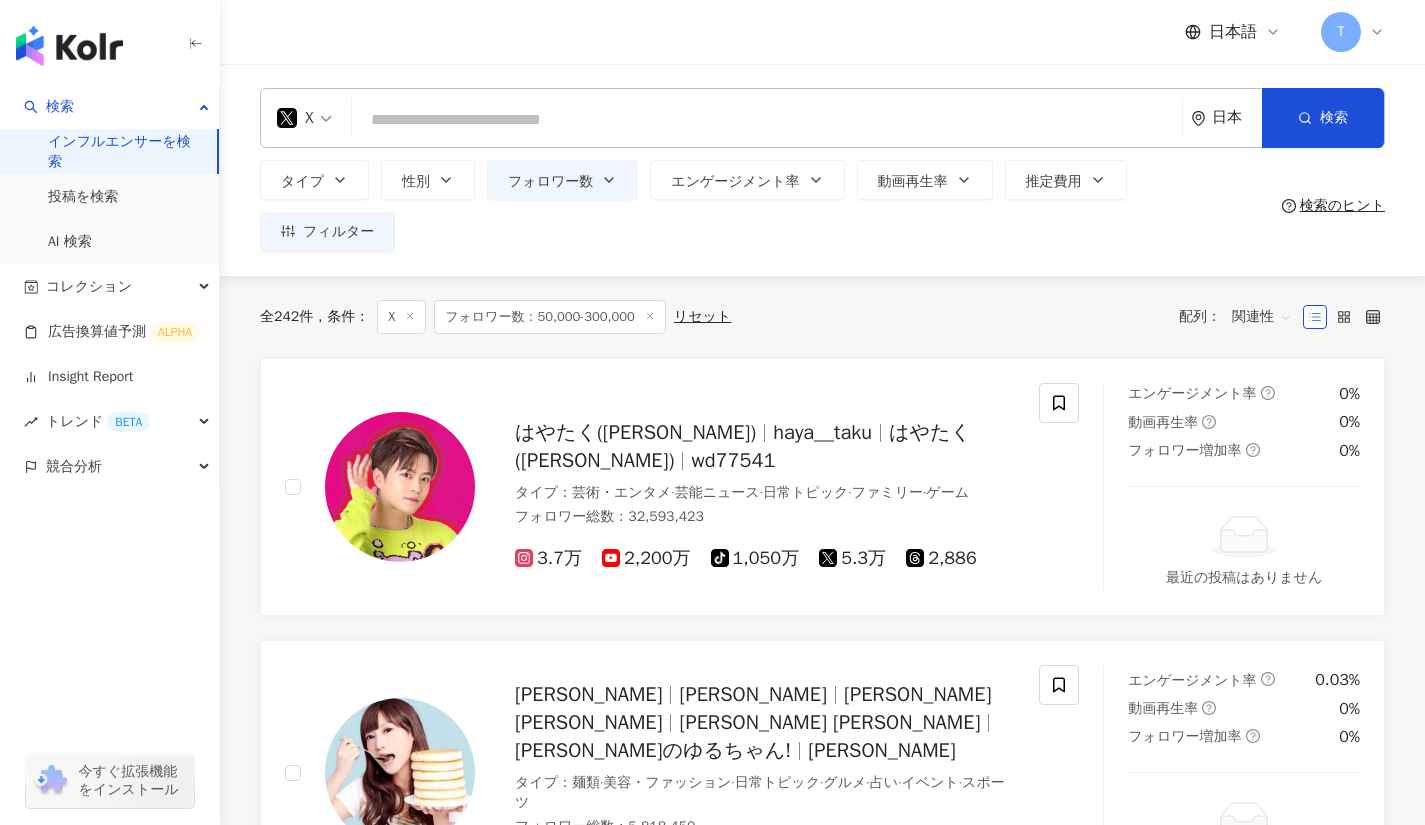 click at bounding box center [767, 120] 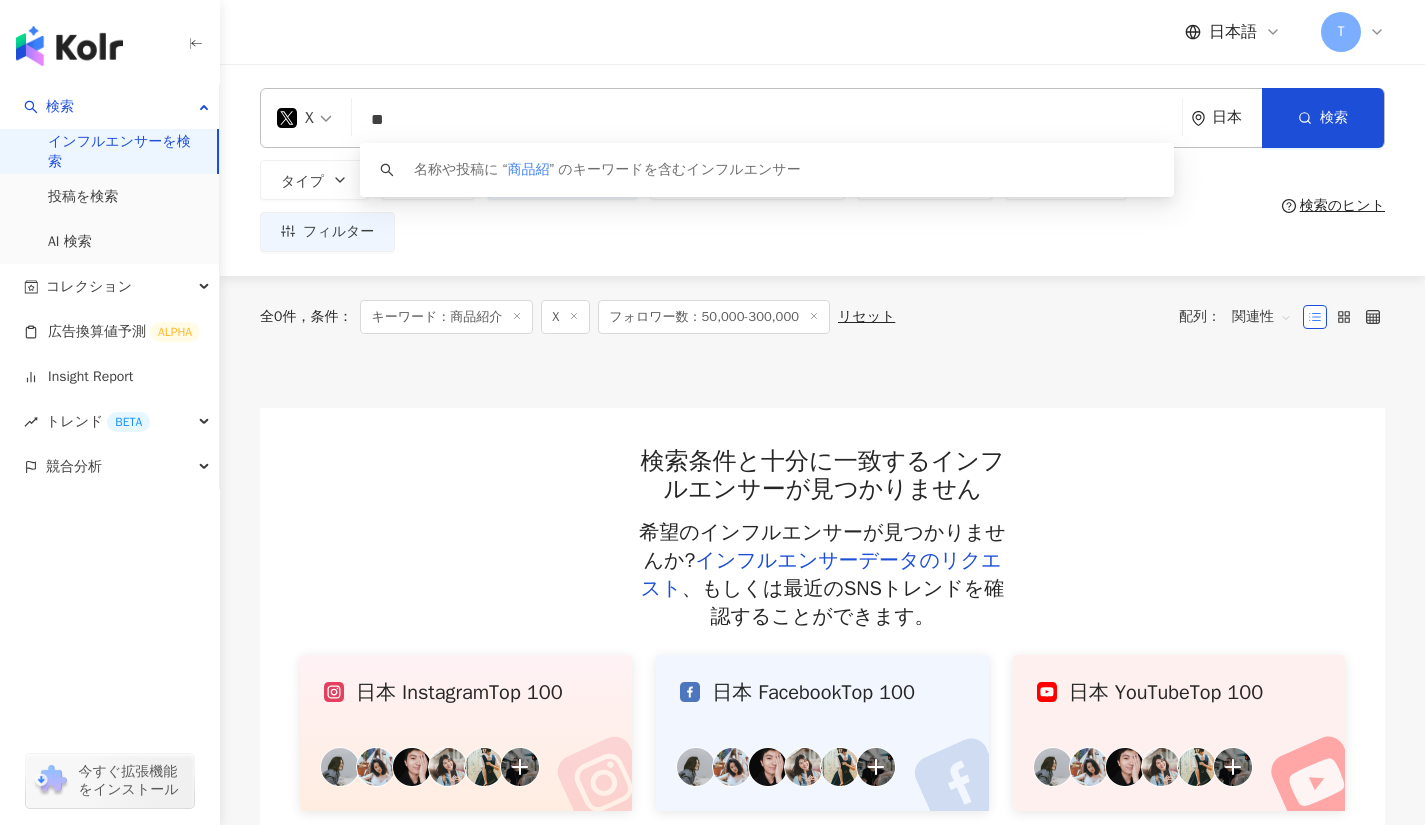 type on "*" 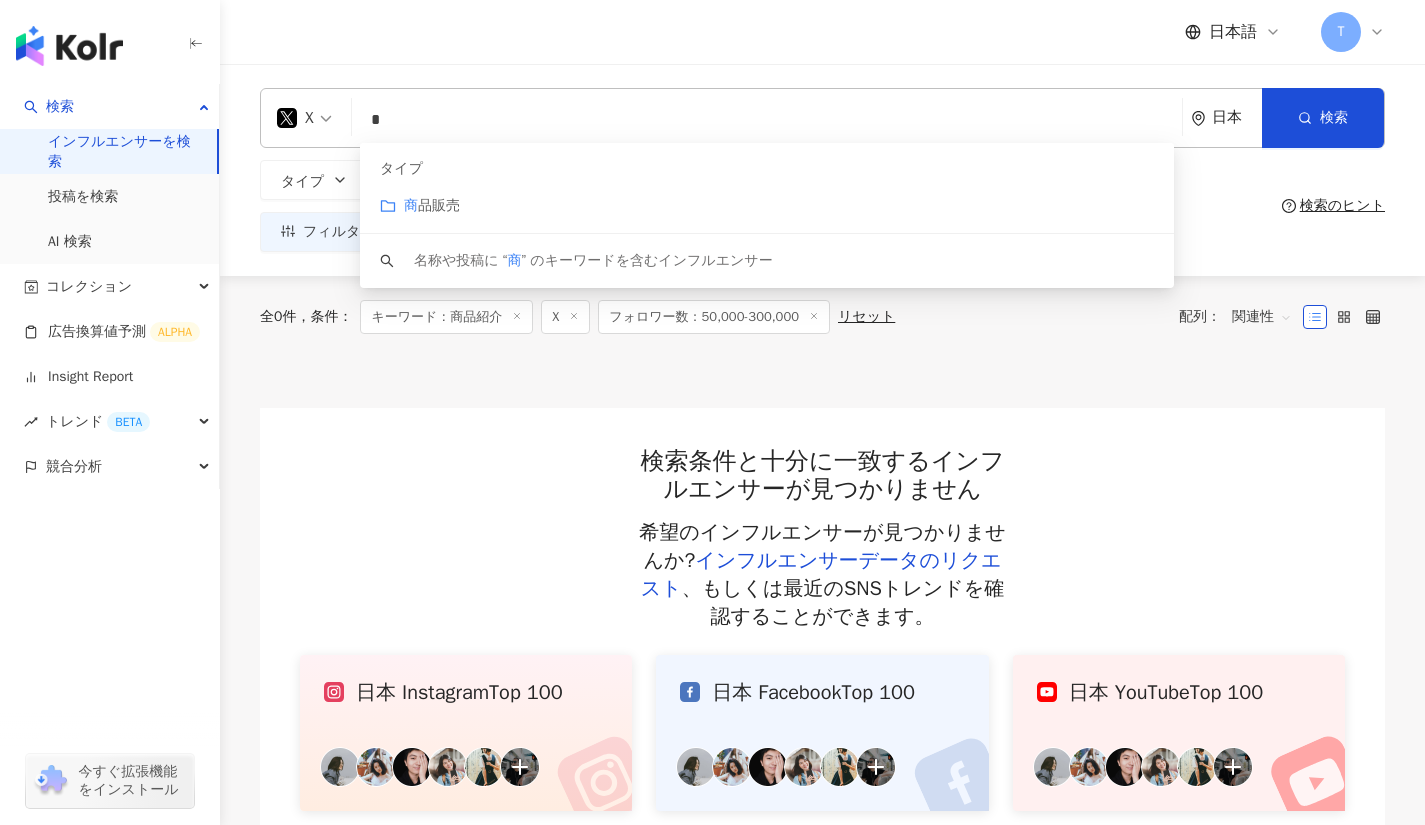 type 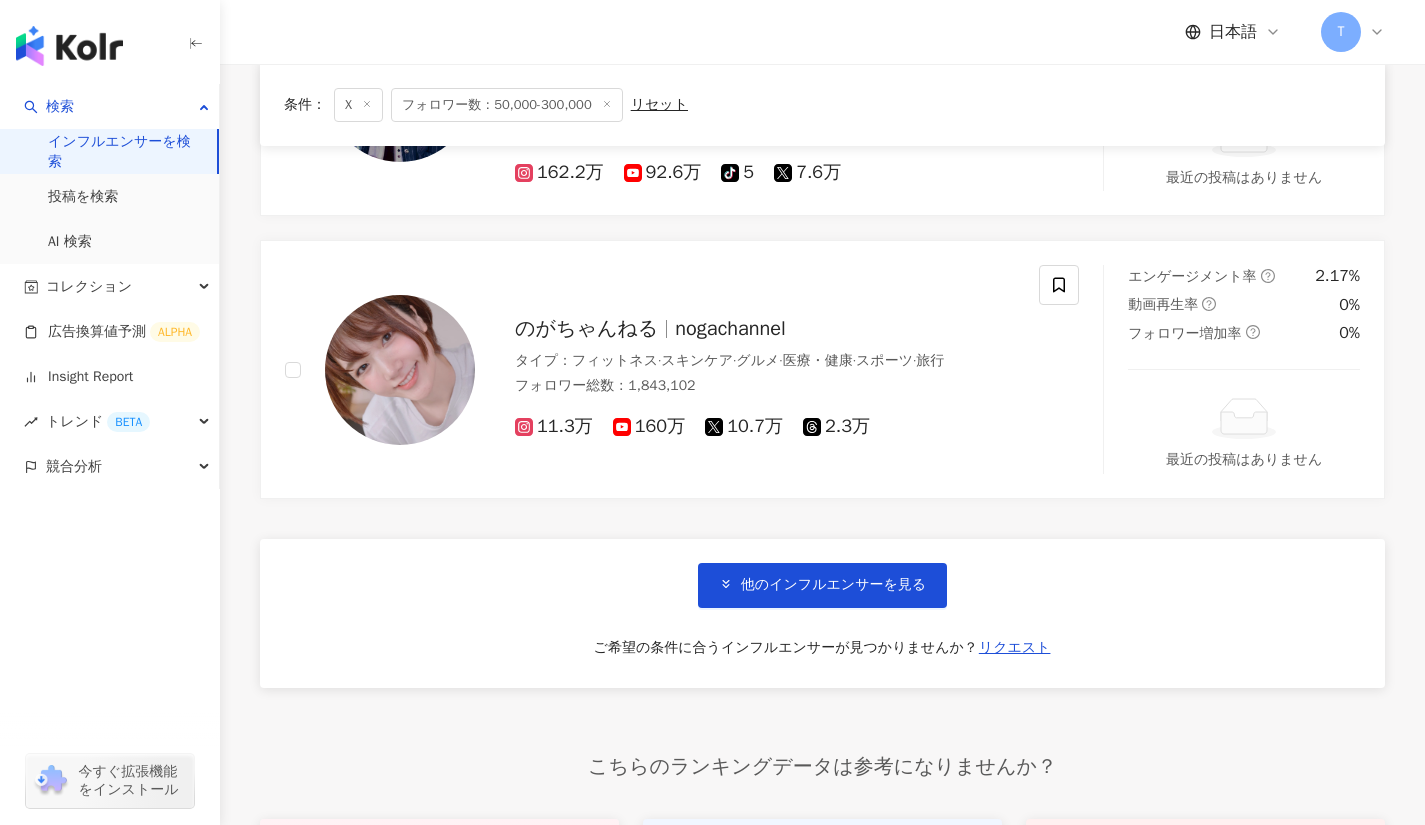 scroll, scrollTop: 3232, scrollLeft: 0, axis: vertical 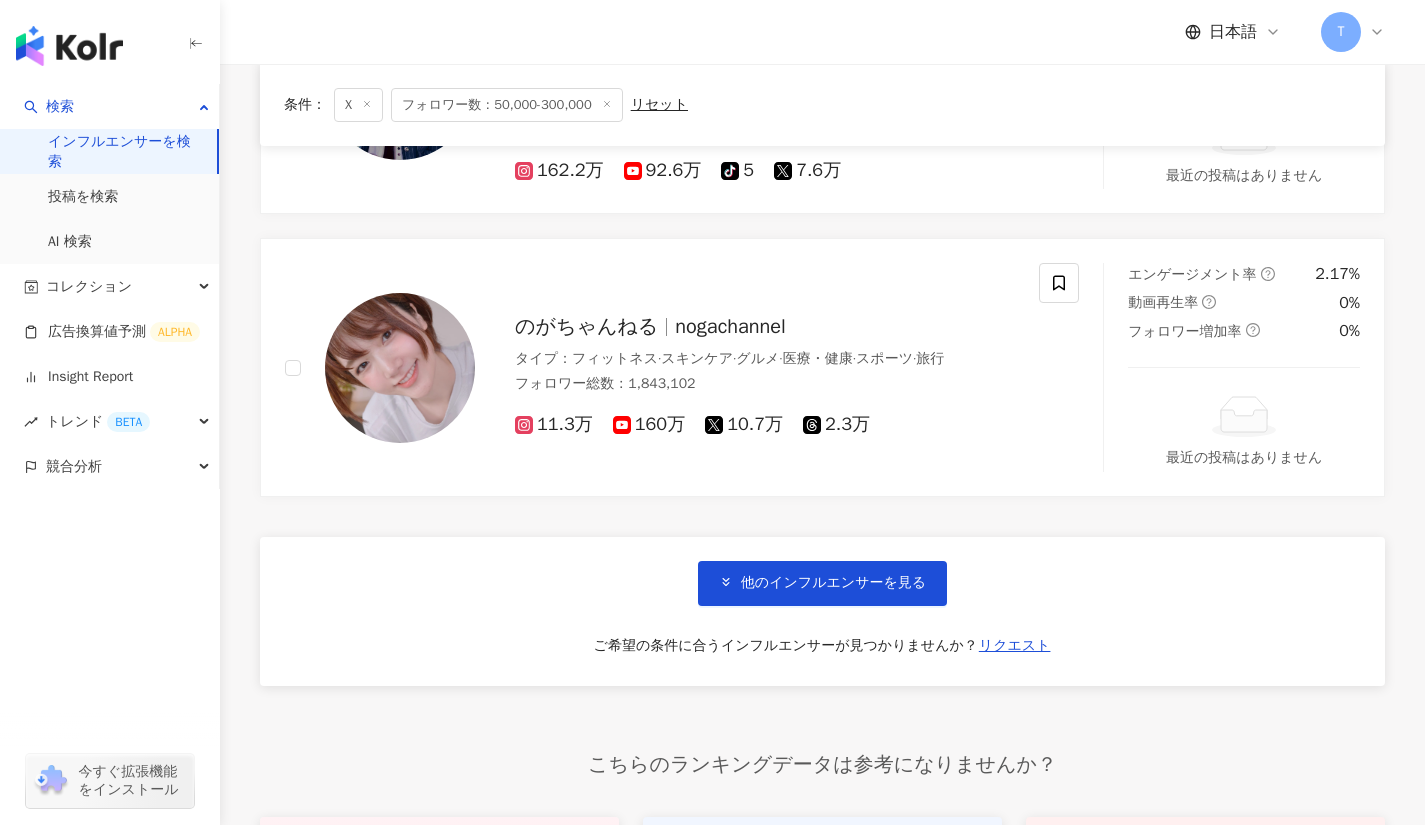 click 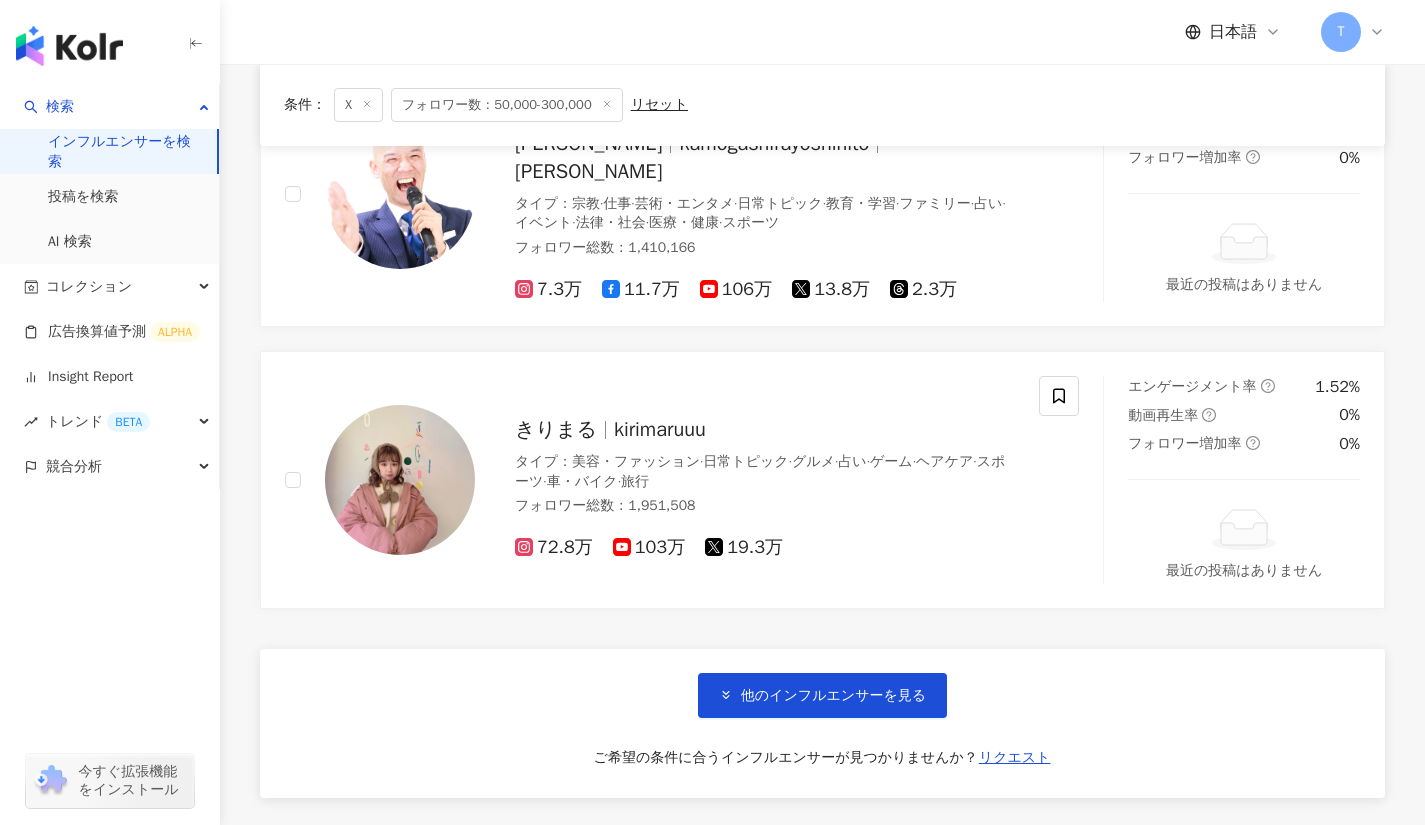 scroll, scrollTop: 6515, scrollLeft: 0, axis: vertical 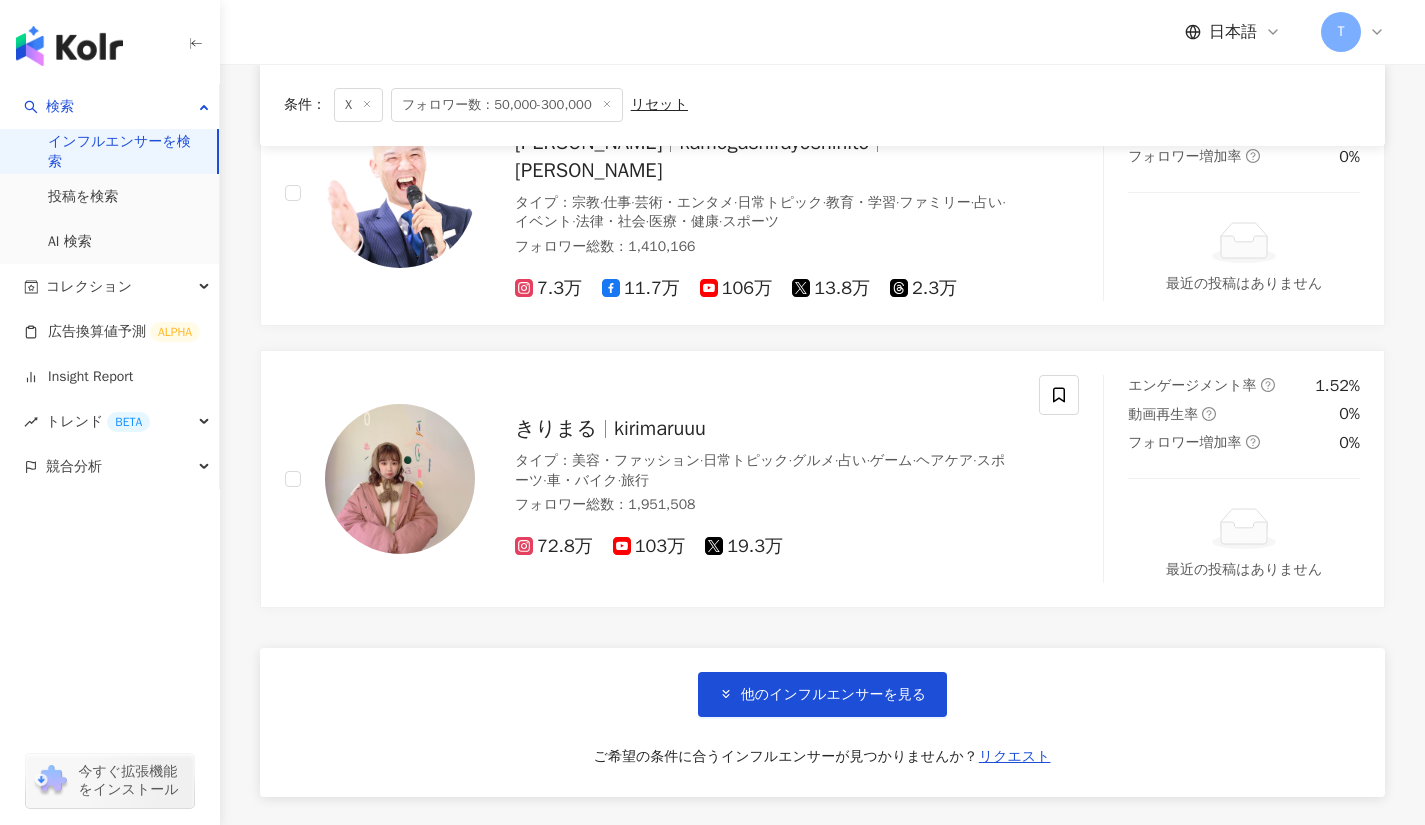 click on "他のインフルエンサーを見る" at bounding box center [833, 695] 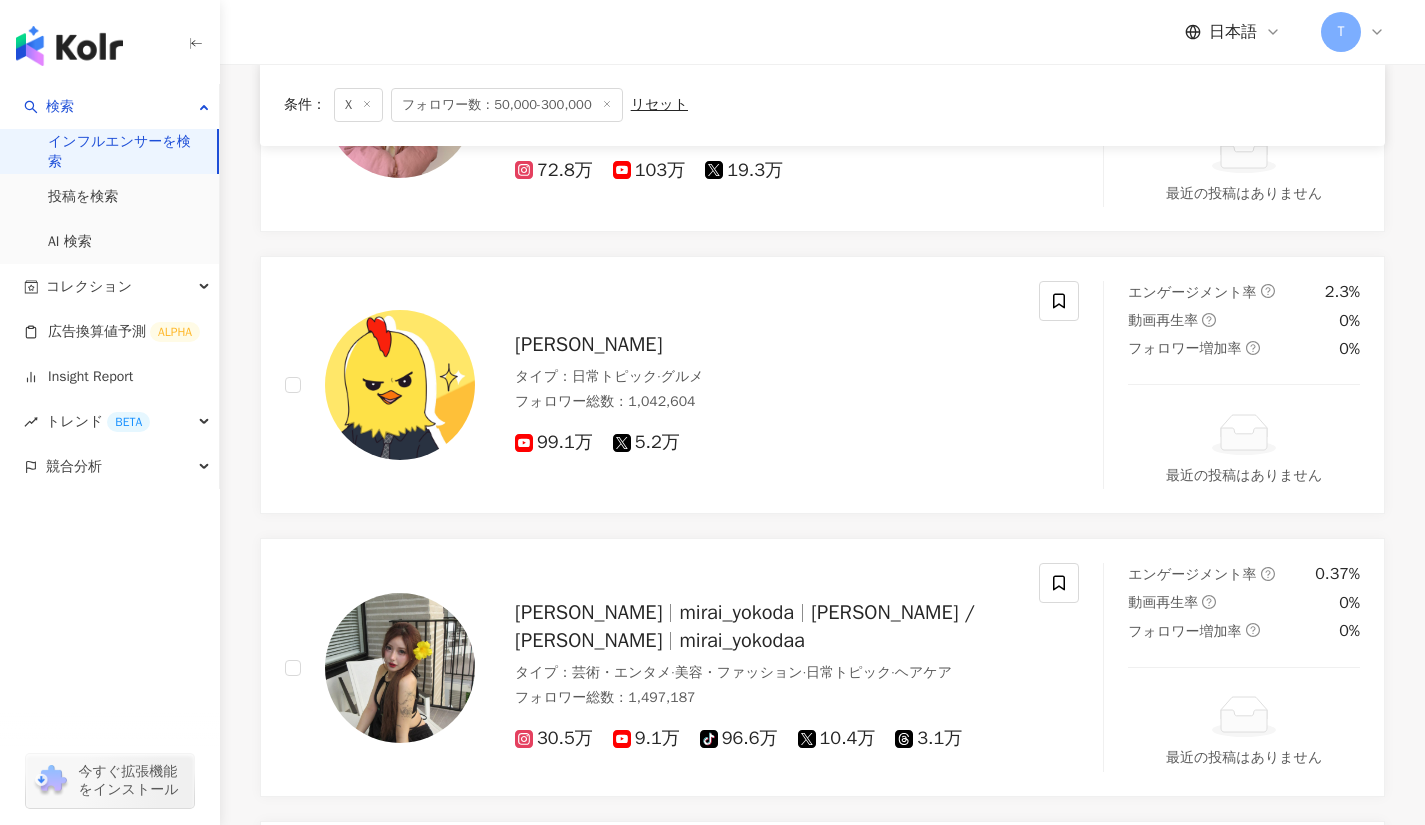 scroll, scrollTop: 6890, scrollLeft: 0, axis: vertical 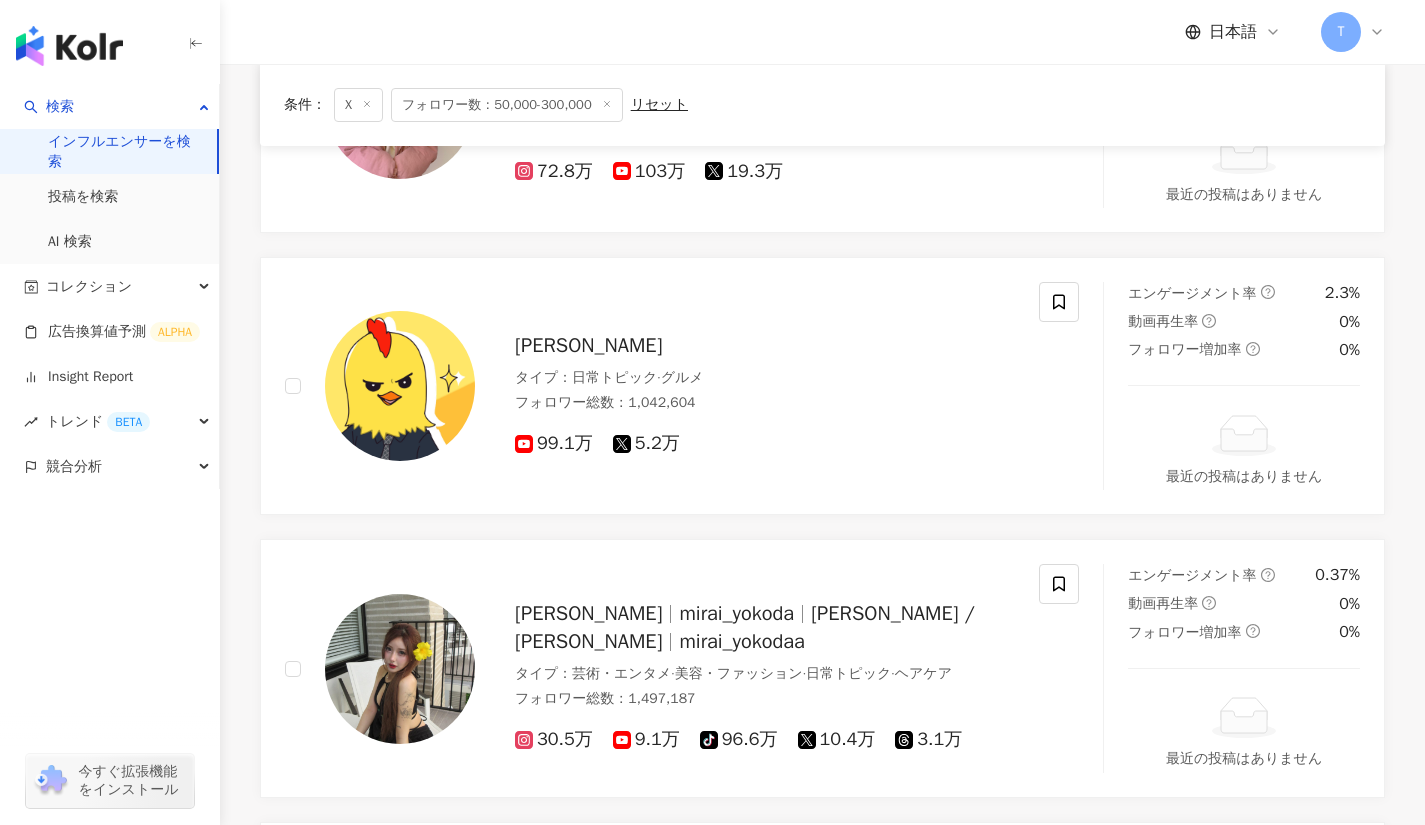 click on "ささみキッチン タイプ ： 日常トピック  ·  グルメ フォロワー総数 ： 1,042,604 99.1万 5.2万" at bounding box center [745, 386] 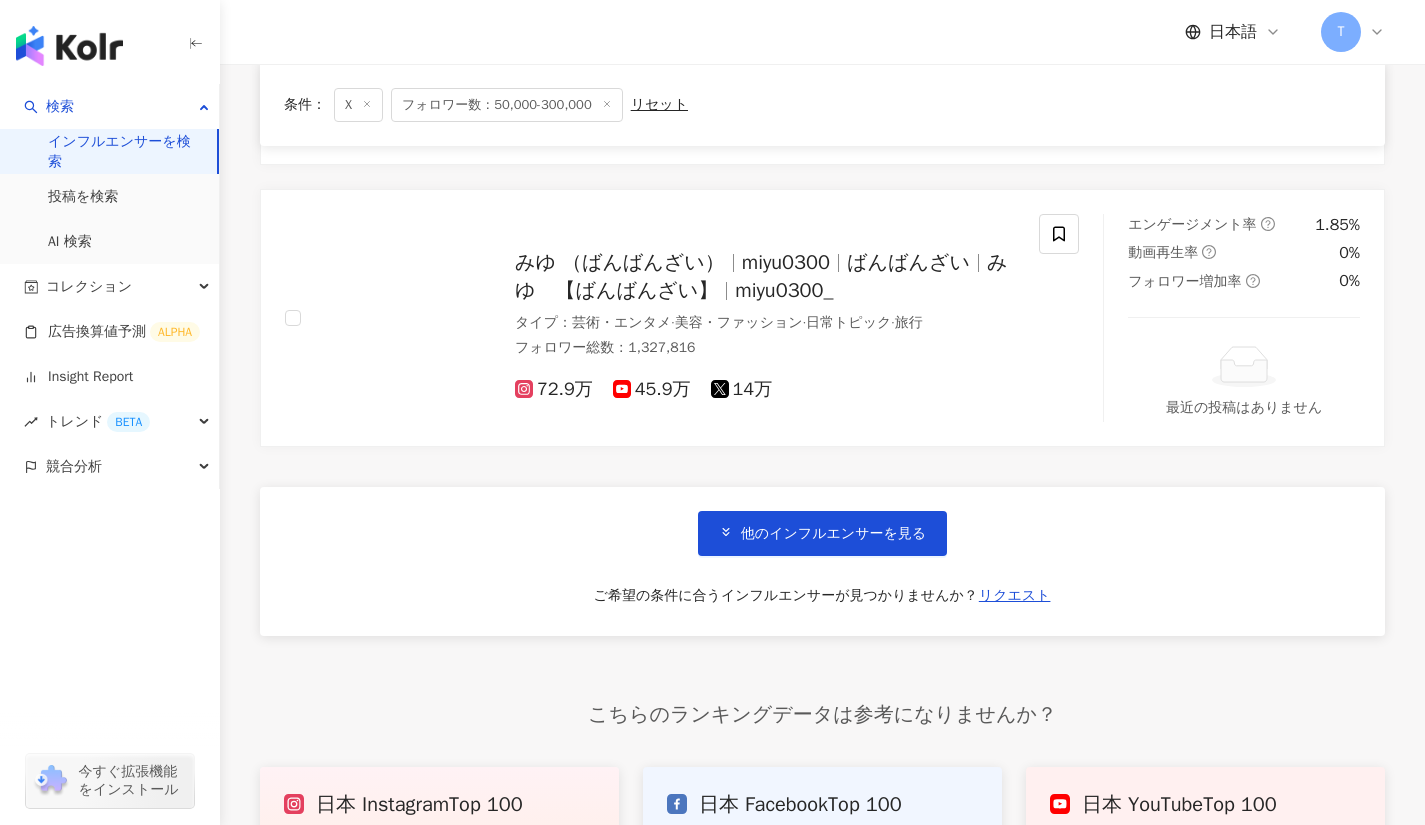scroll, scrollTop: 10072, scrollLeft: 0, axis: vertical 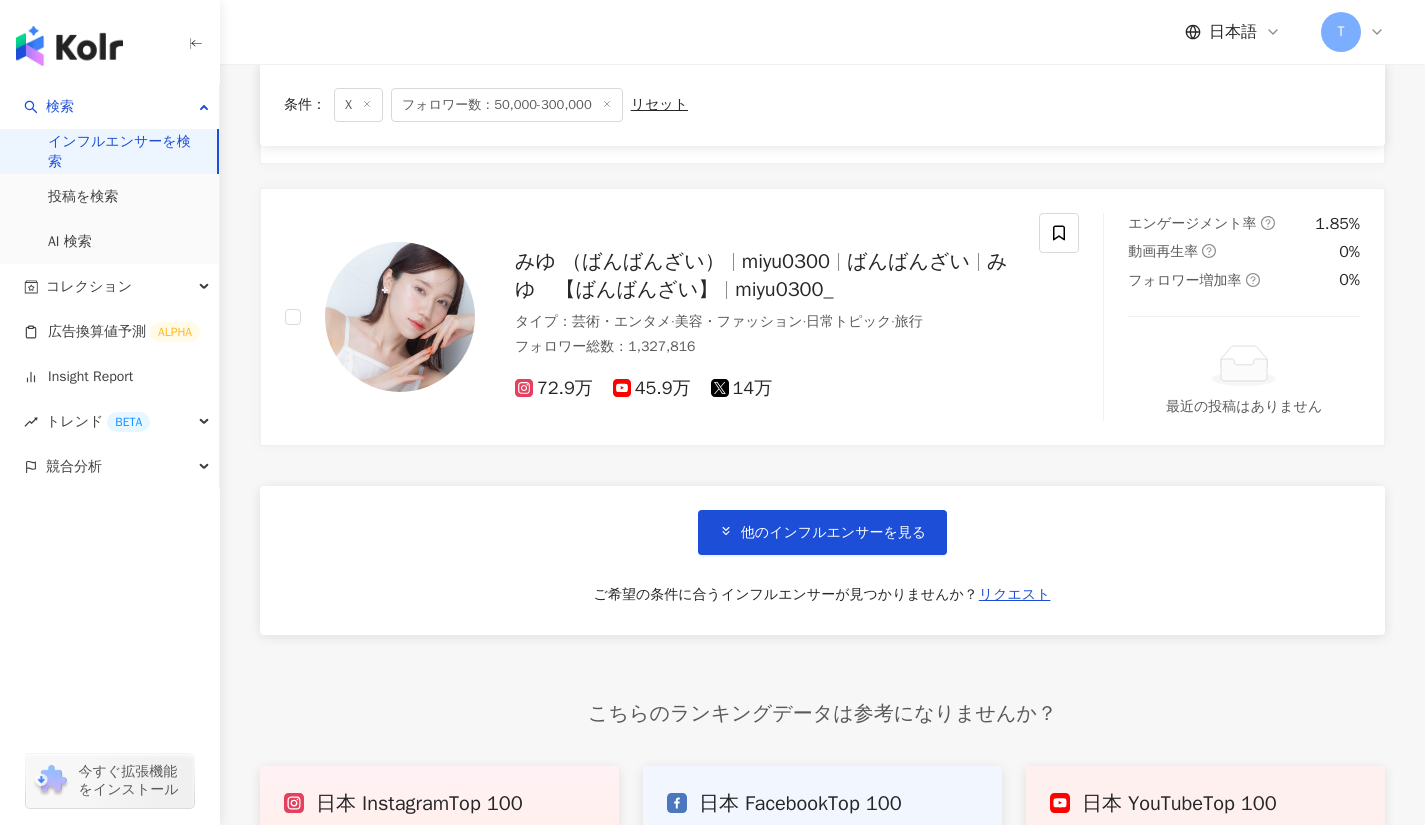 click on "他のインフルエンサーを見る" at bounding box center (833, 533) 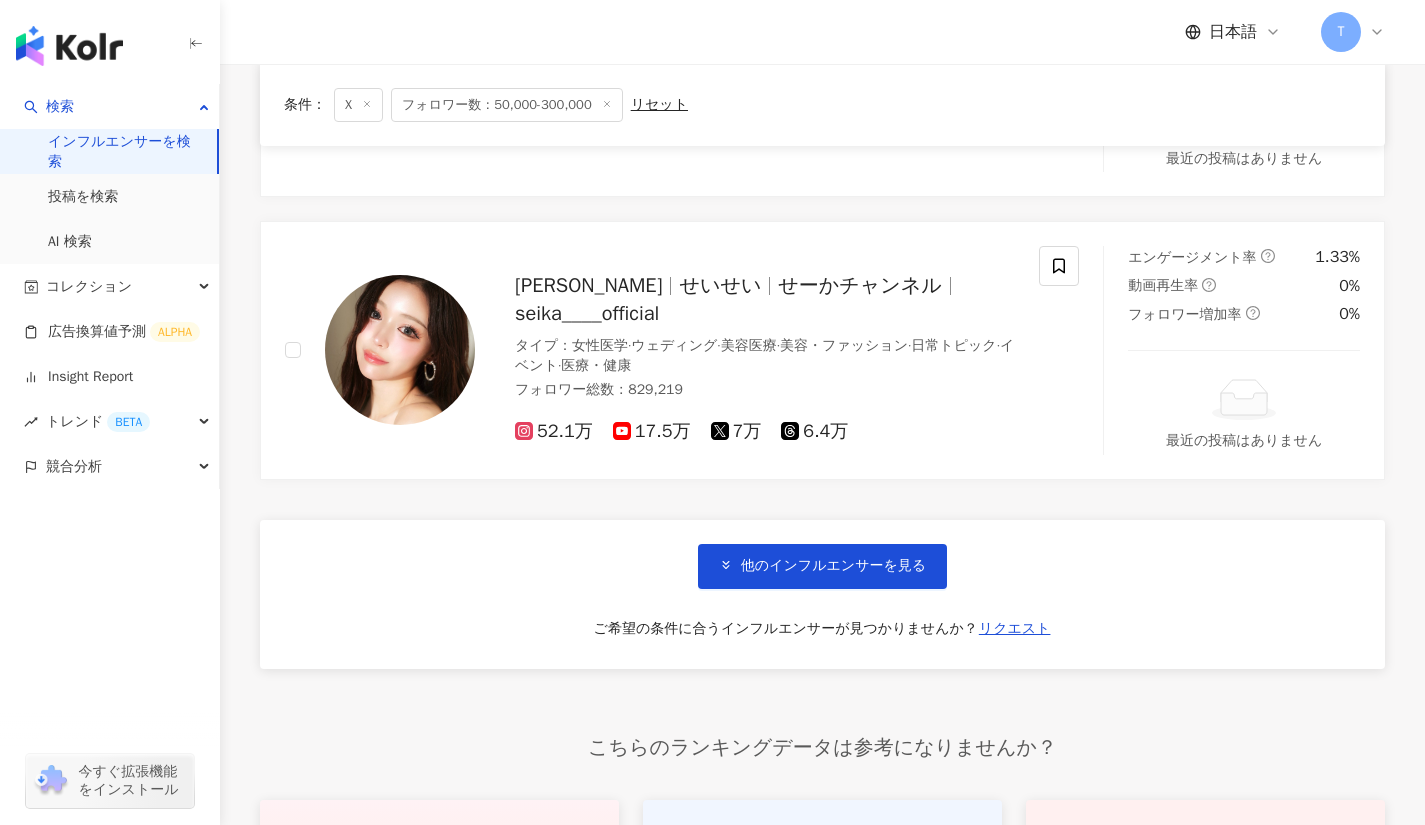 scroll, scrollTop: 13413, scrollLeft: 0, axis: vertical 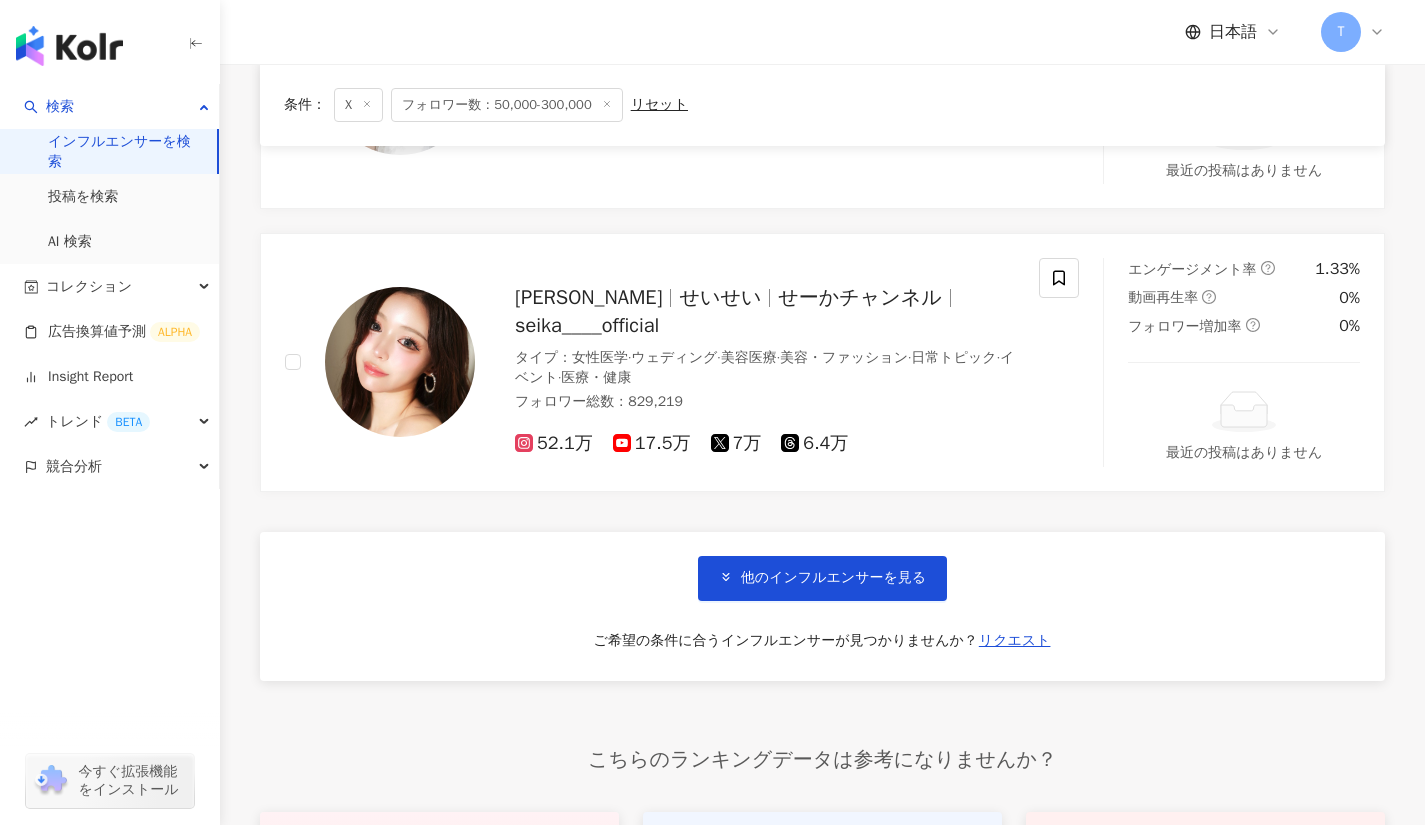 click on "他のインフルエンサーを見る" at bounding box center (833, 578) 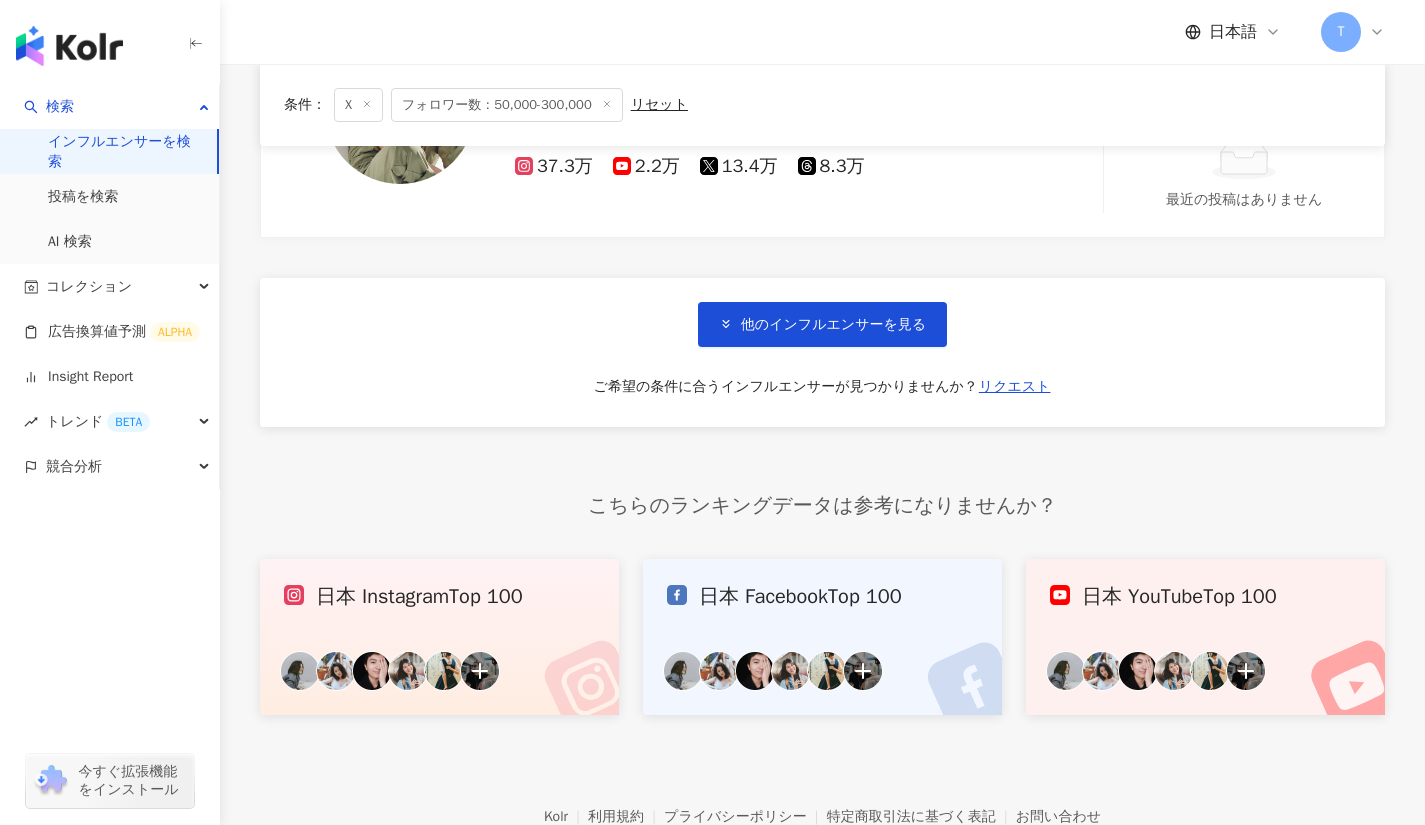 scroll, scrollTop: 17069, scrollLeft: 0, axis: vertical 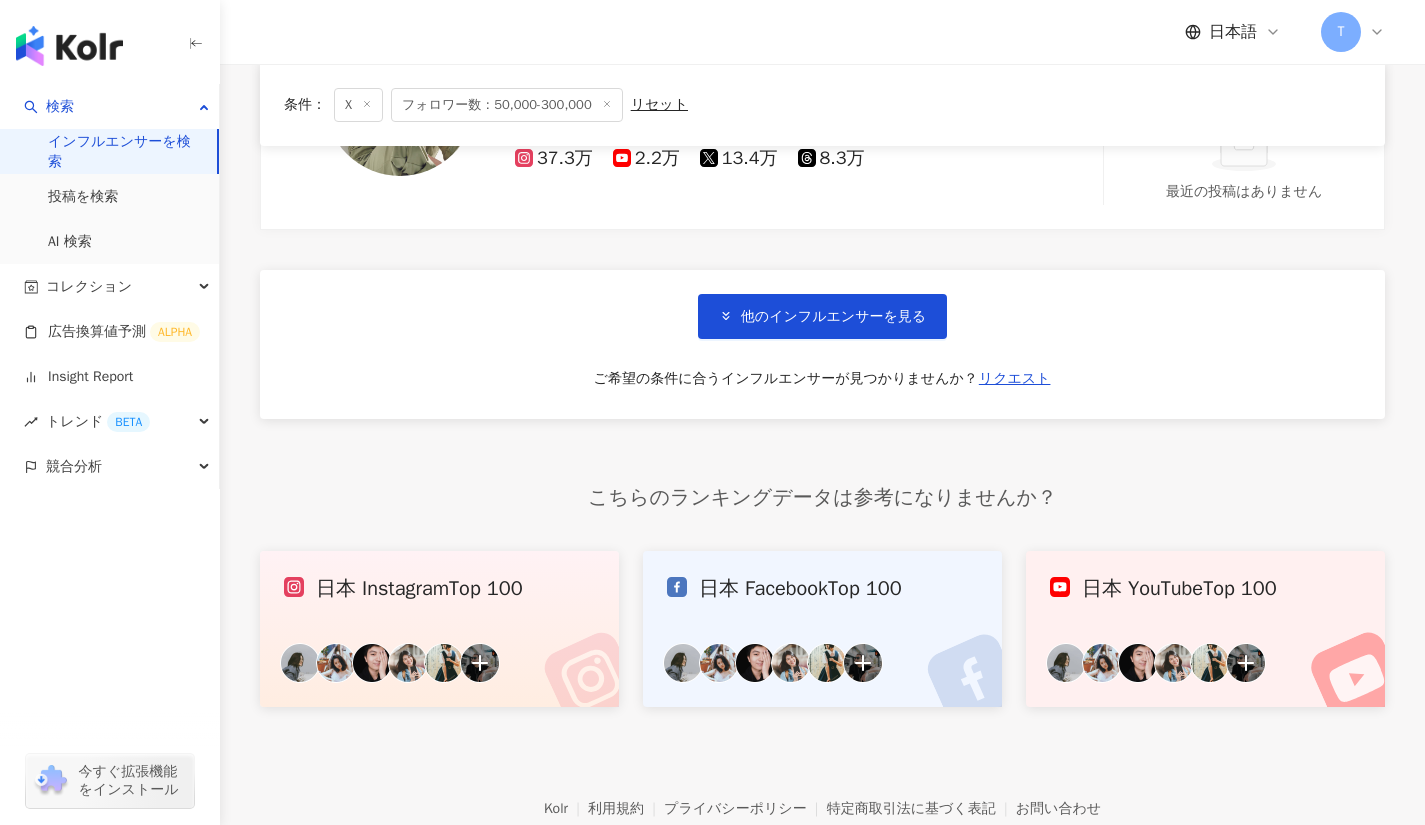 click on "他のインフルエンサーを見る" at bounding box center (822, 316) 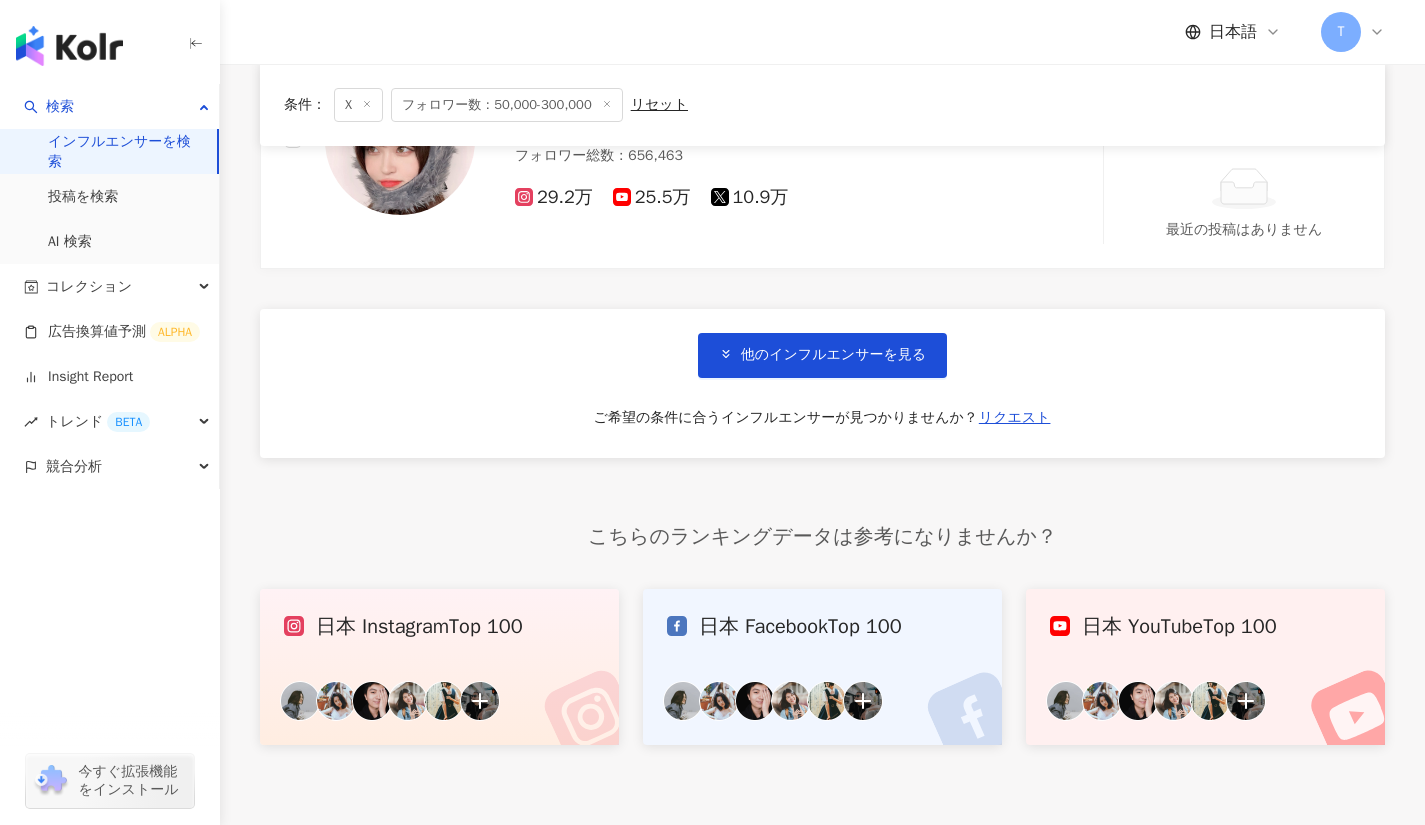 scroll, scrollTop: 20519, scrollLeft: 0, axis: vertical 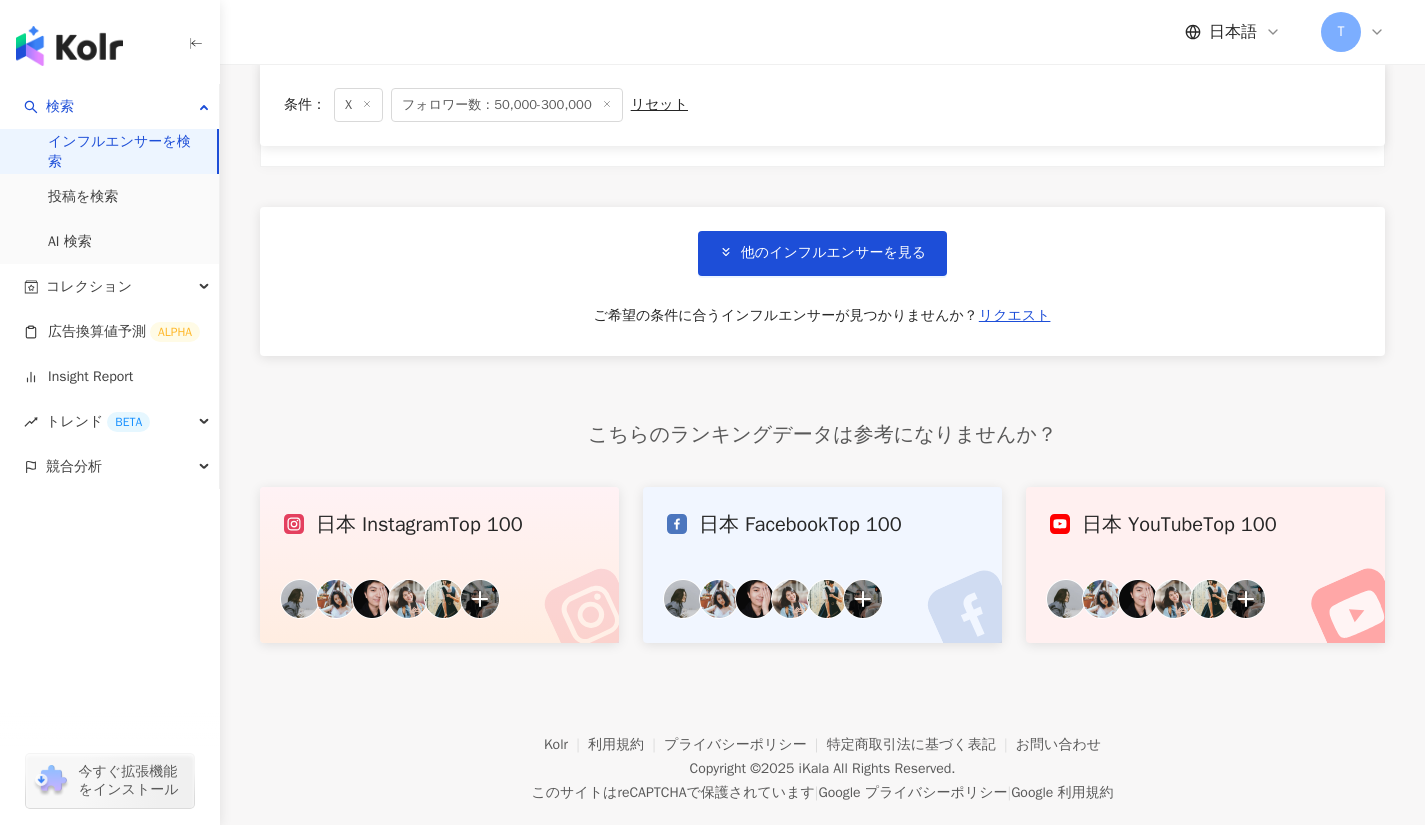 click on "他のインフルエンサーを見る" at bounding box center [833, 253] 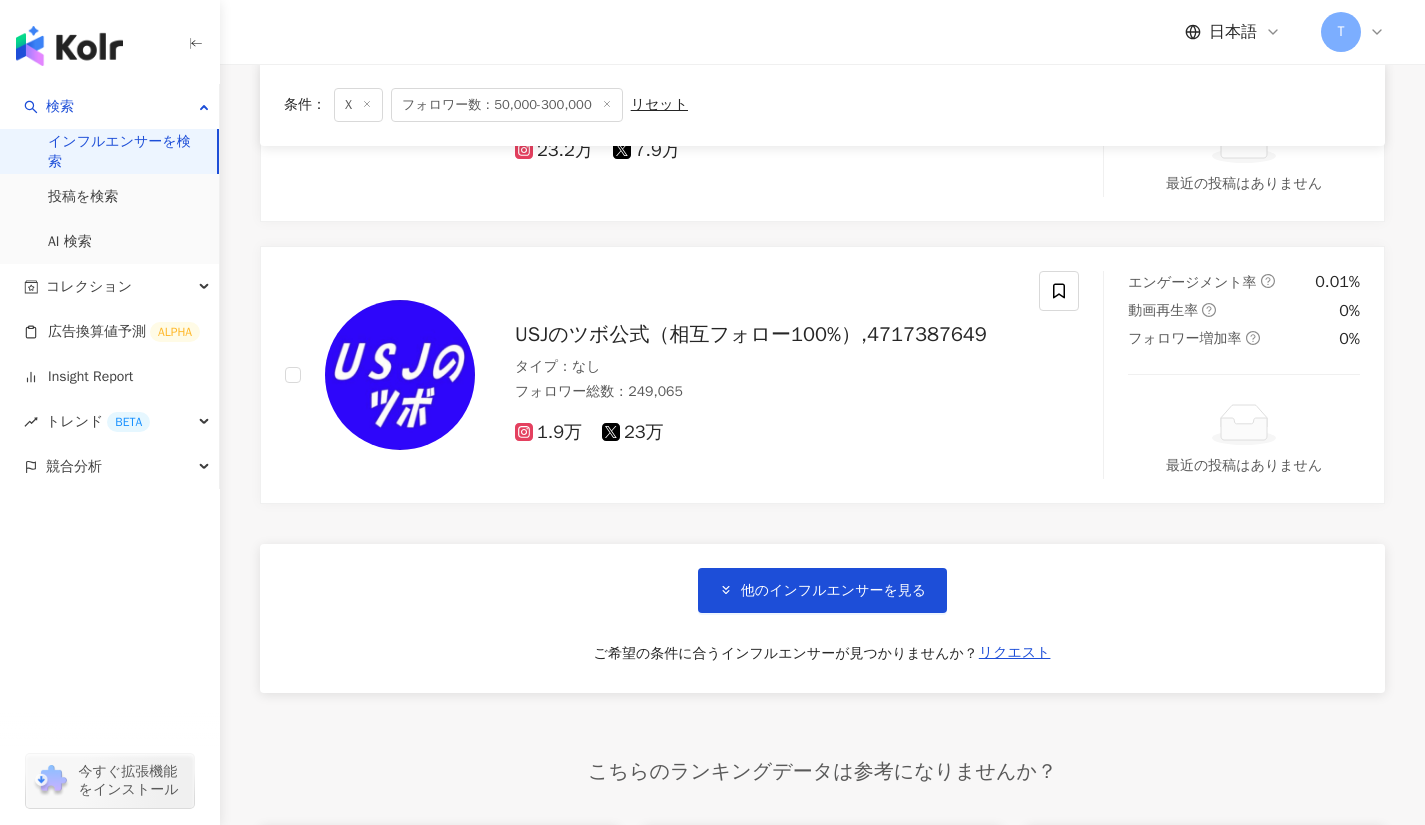 scroll, scrollTop: 23605, scrollLeft: 0, axis: vertical 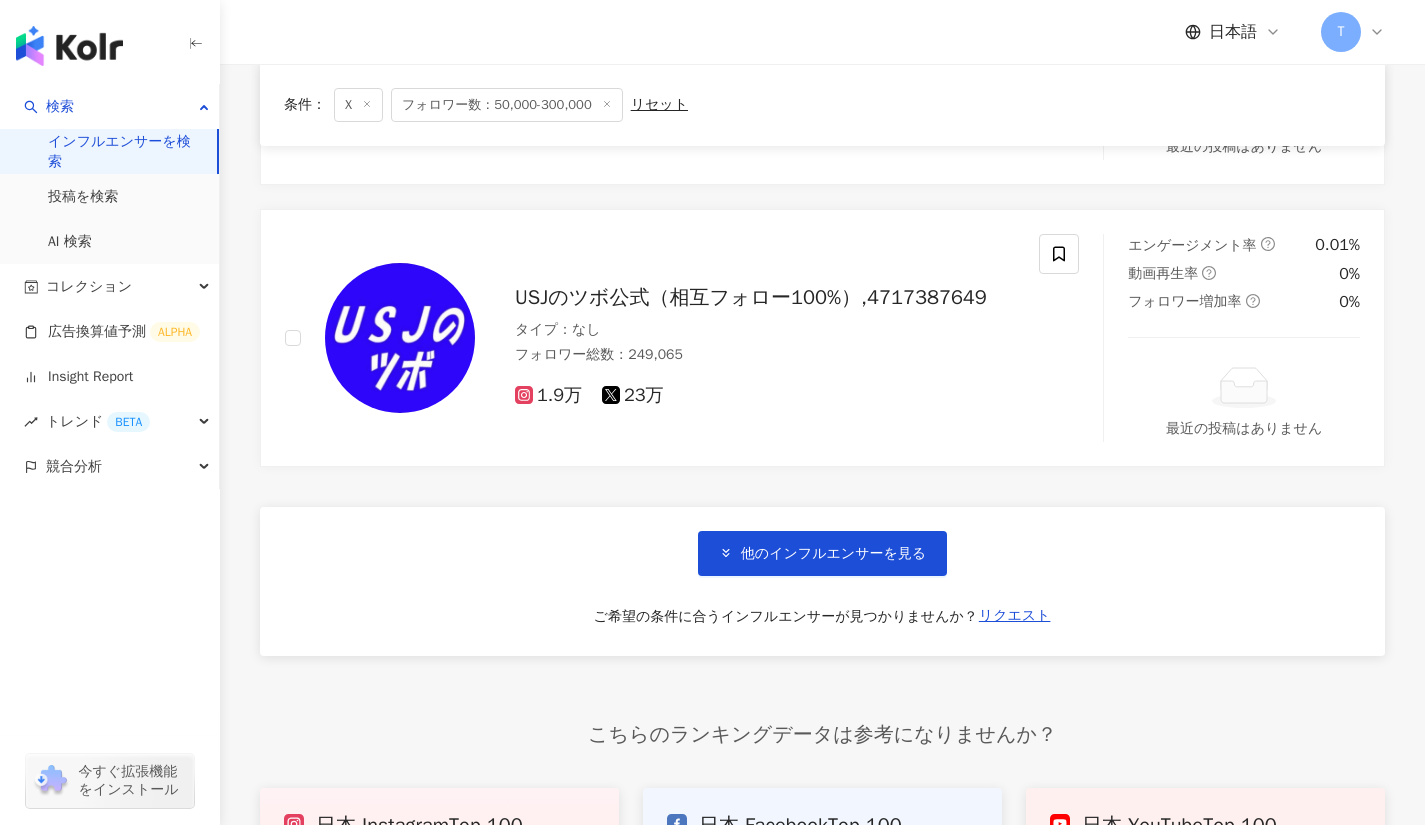 click on "他のインフルエンサーを見る" at bounding box center [833, 554] 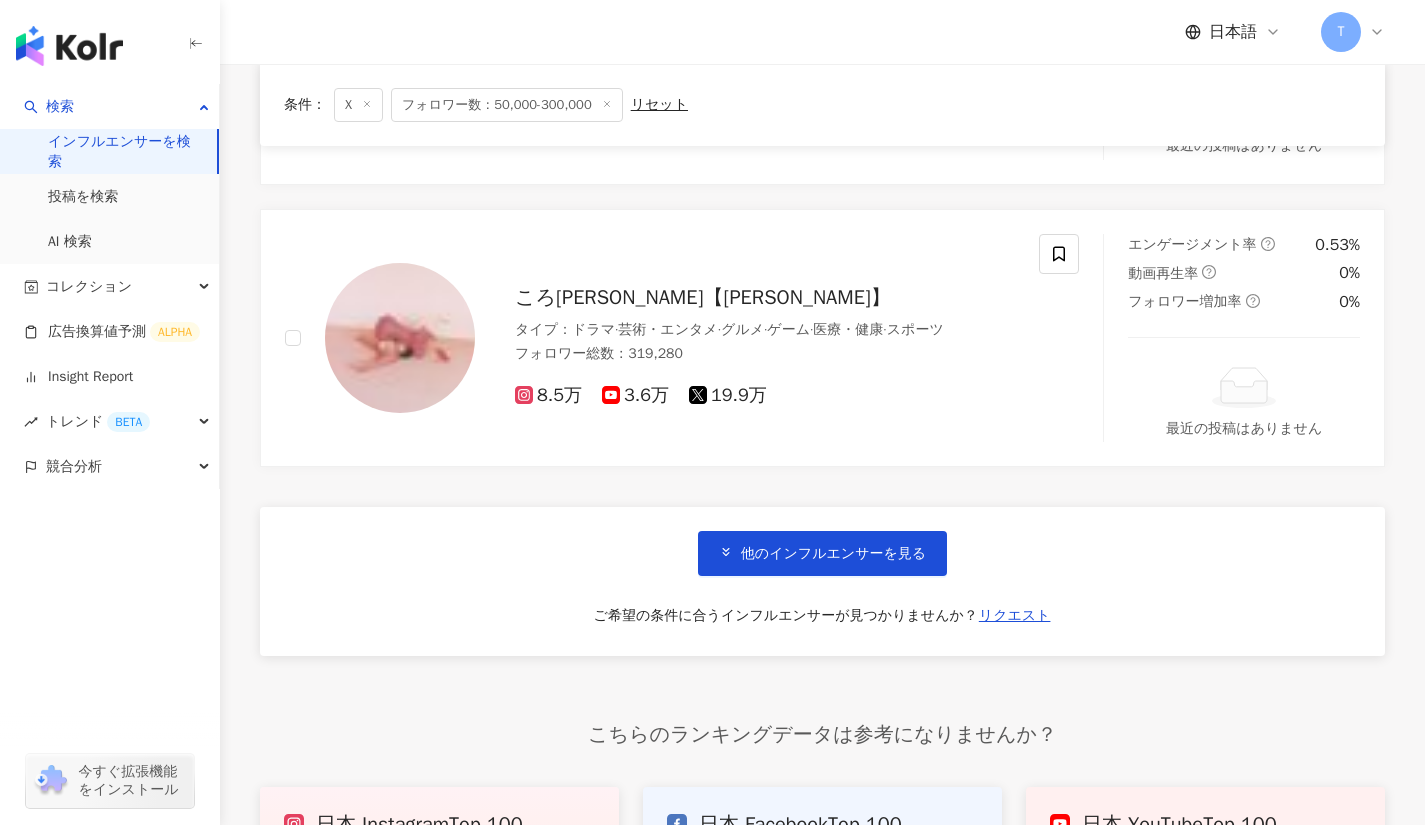 scroll, scrollTop: 26993, scrollLeft: 0, axis: vertical 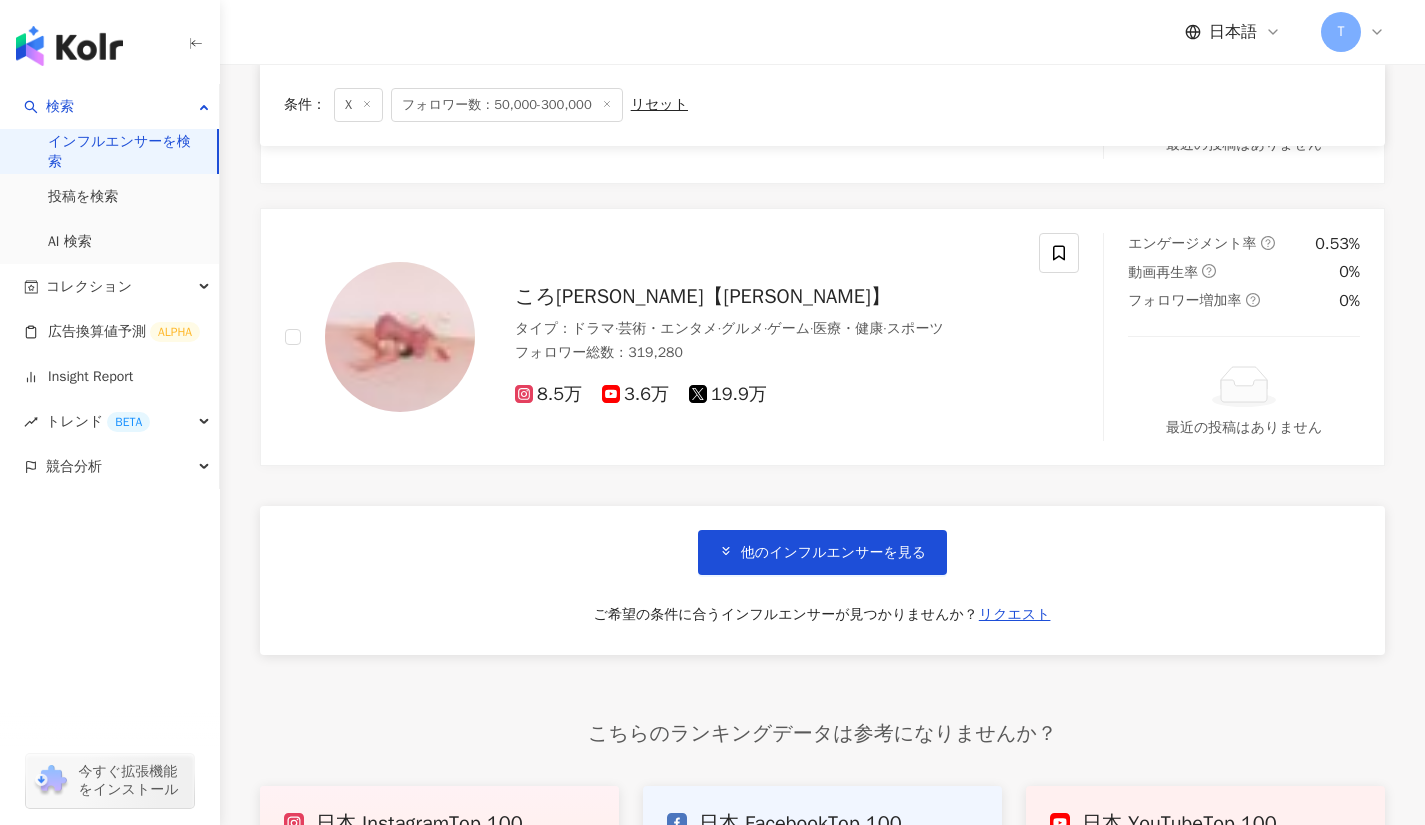 click on "他のインフルエンサーを見る" at bounding box center (833, 553) 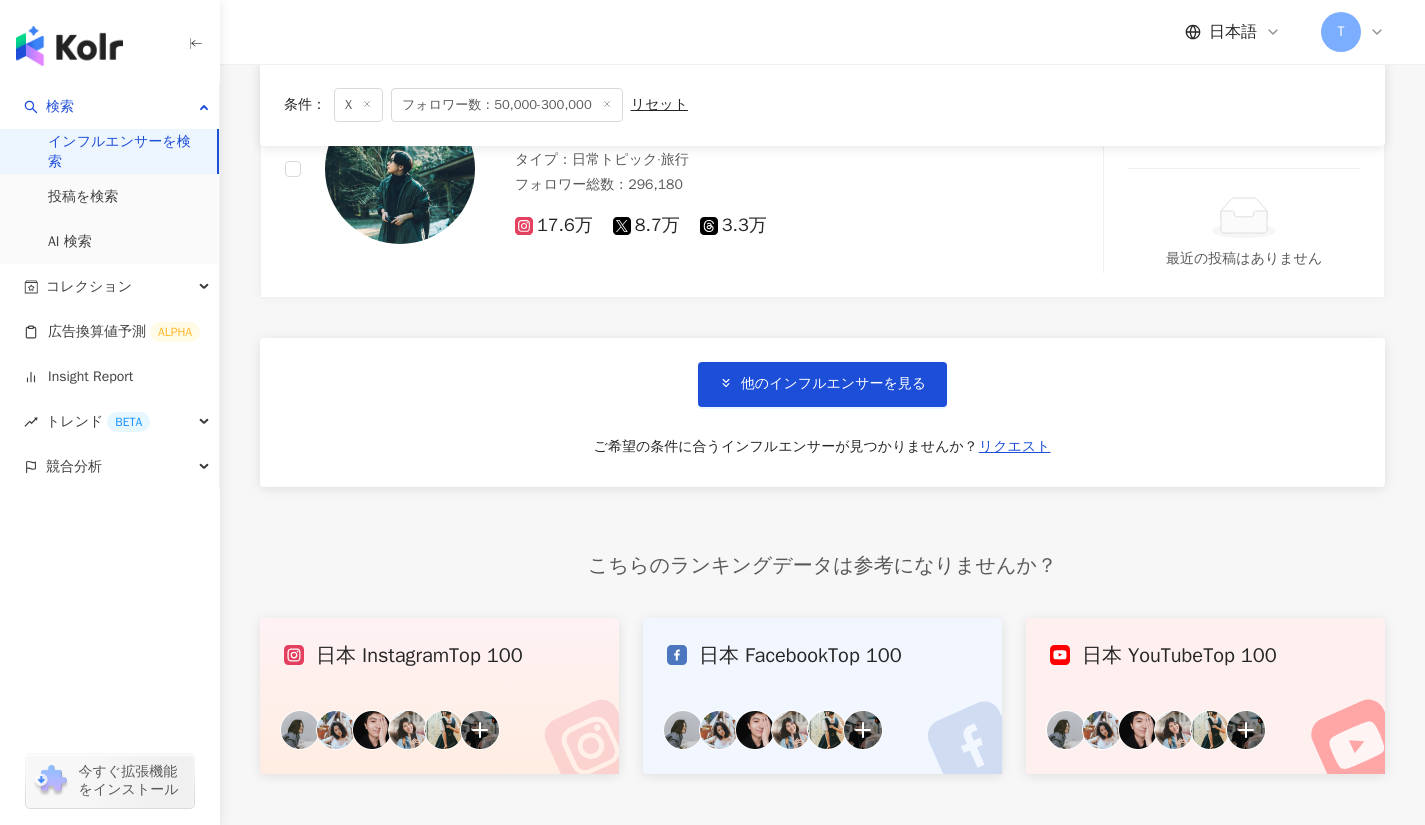 scroll, scrollTop: 30546, scrollLeft: 0, axis: vertical 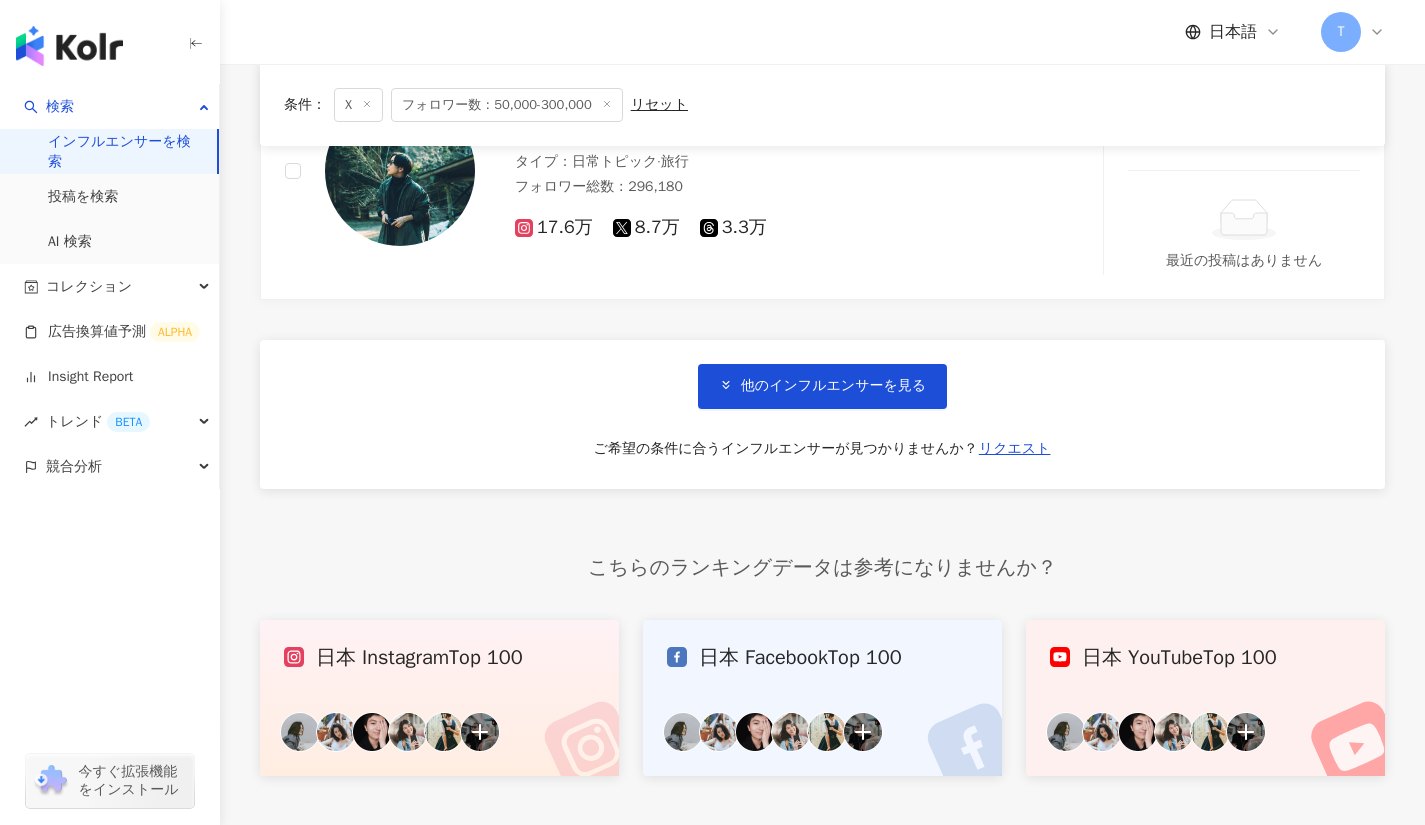 click on "他のインフルエンサーを見る" at bounding box center [833, 386] 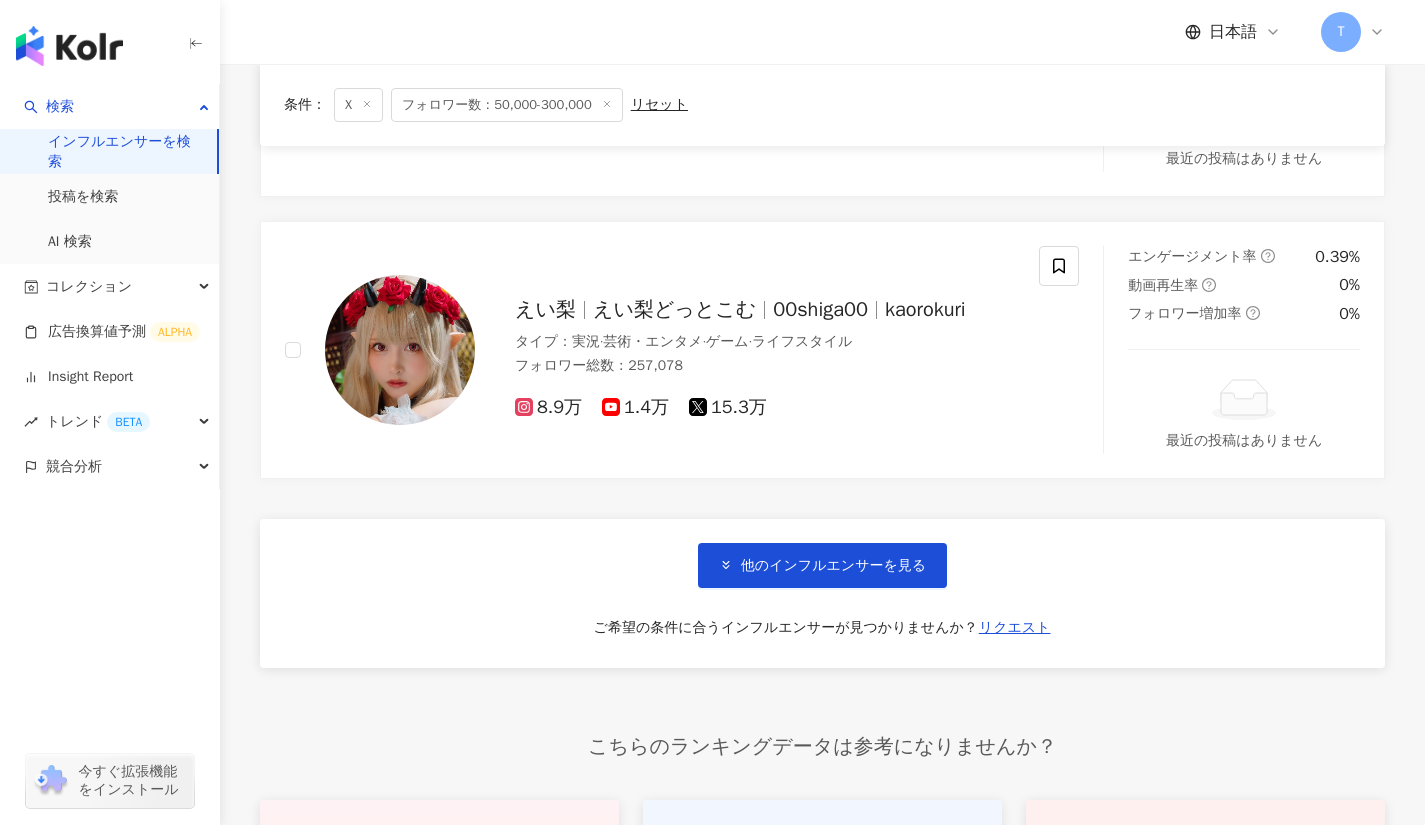 scroll, scrollTop: 33758, scrollLeft: 0, axis: vertical 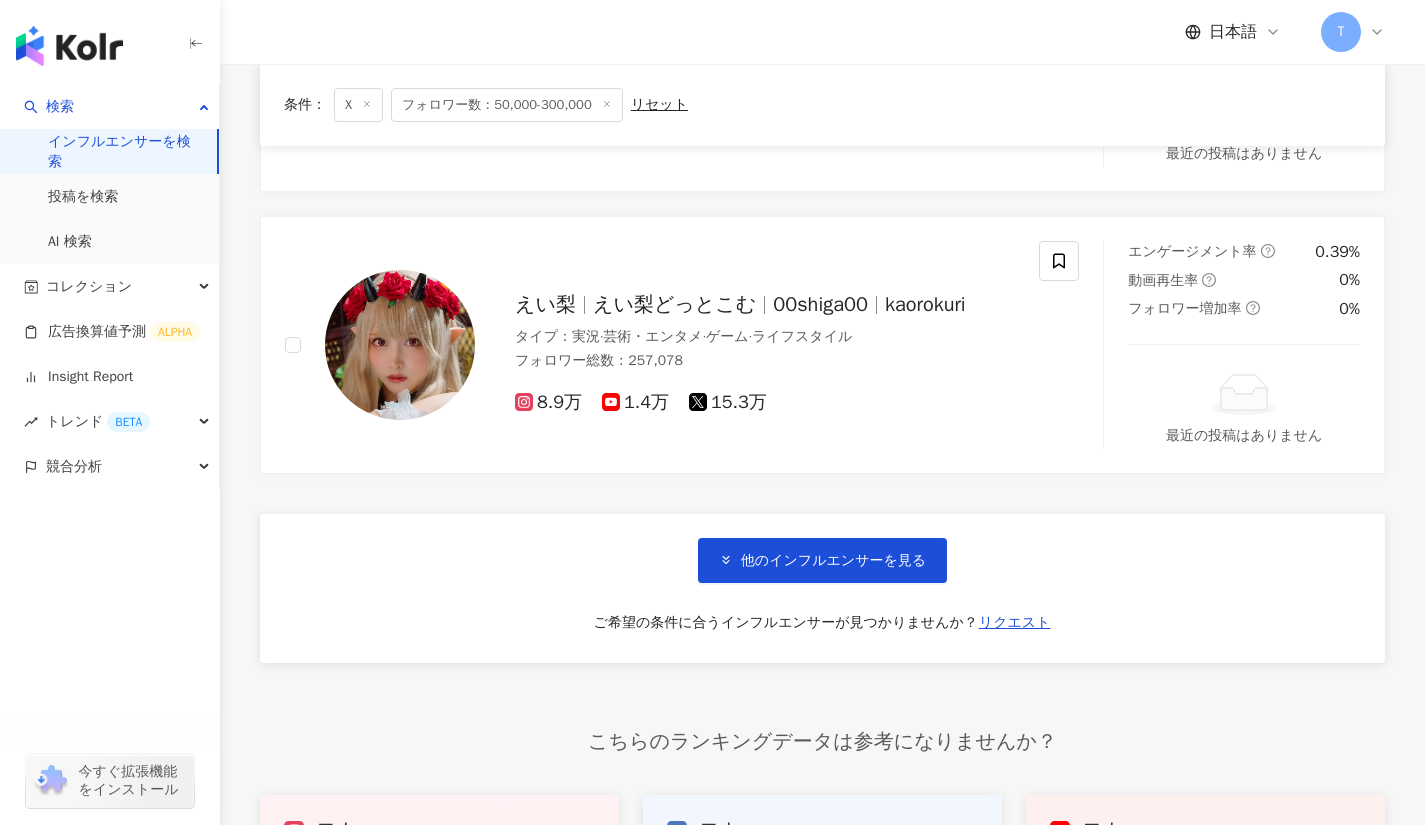 click on "他のインフルエンサーを見る" at bounding box center (833, 561) 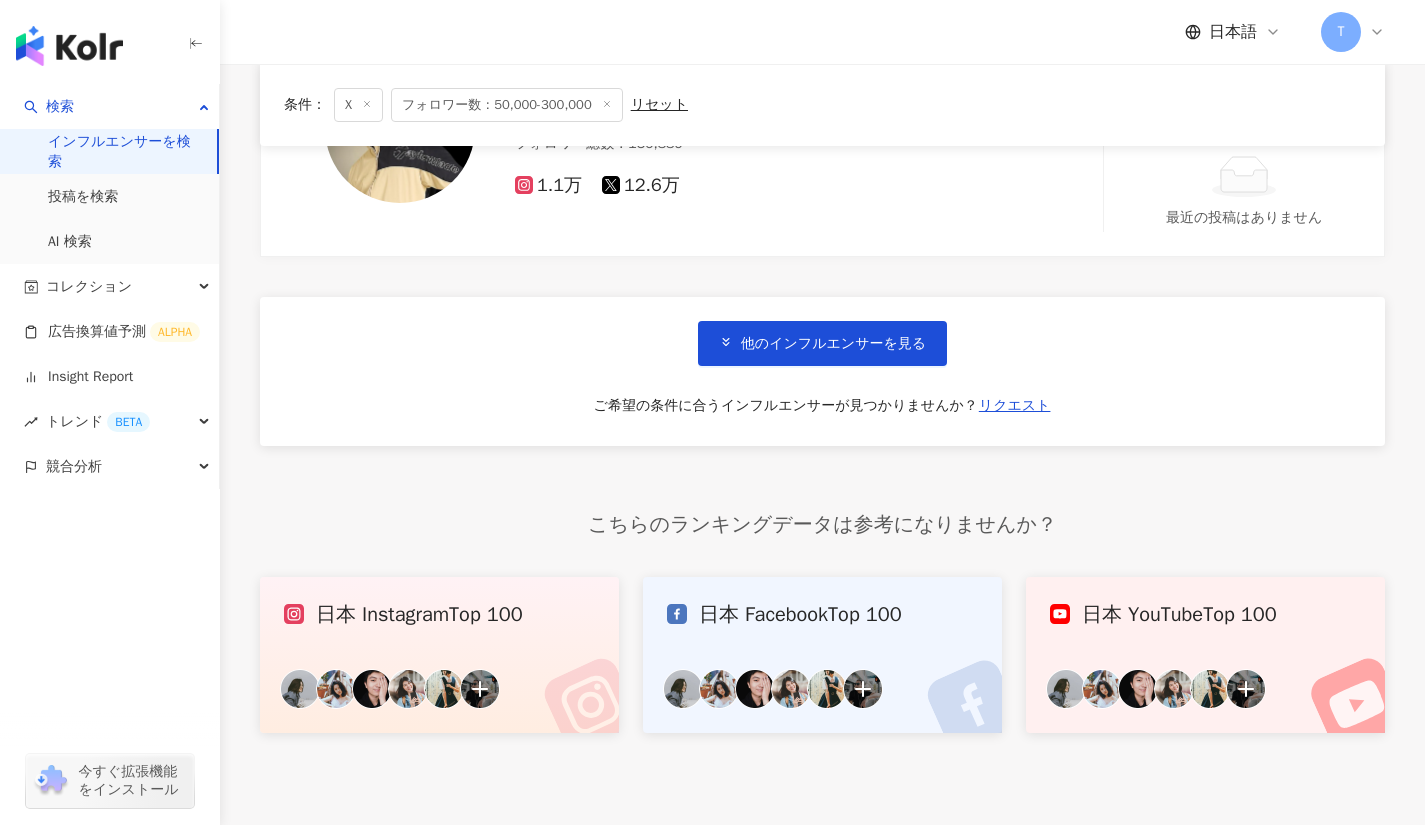 scroll, scrollTop: 37363, scrollLeft: 0, axis: vertical 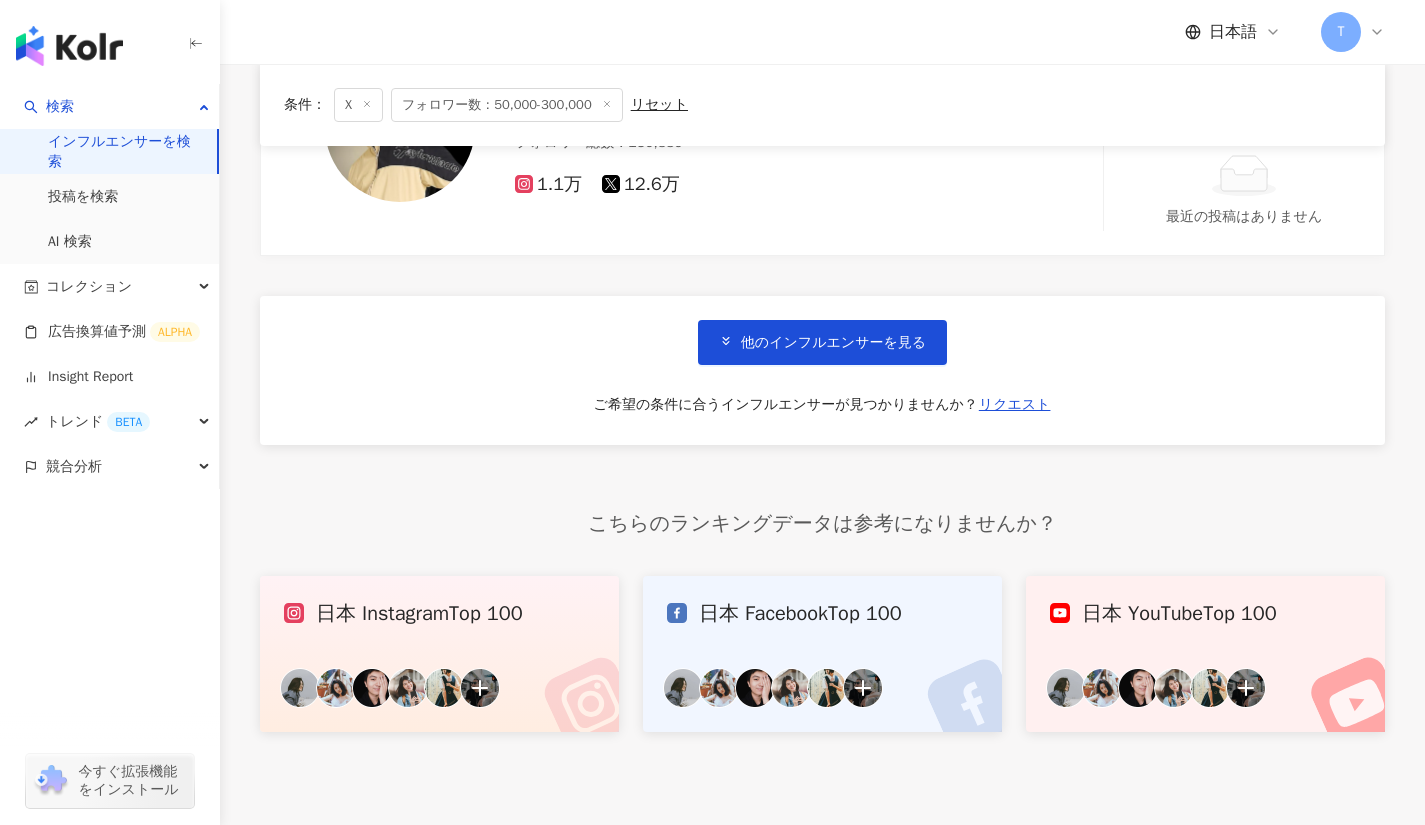 click on "他のインフルエンサーを見る" at bounding box center [833, 343] 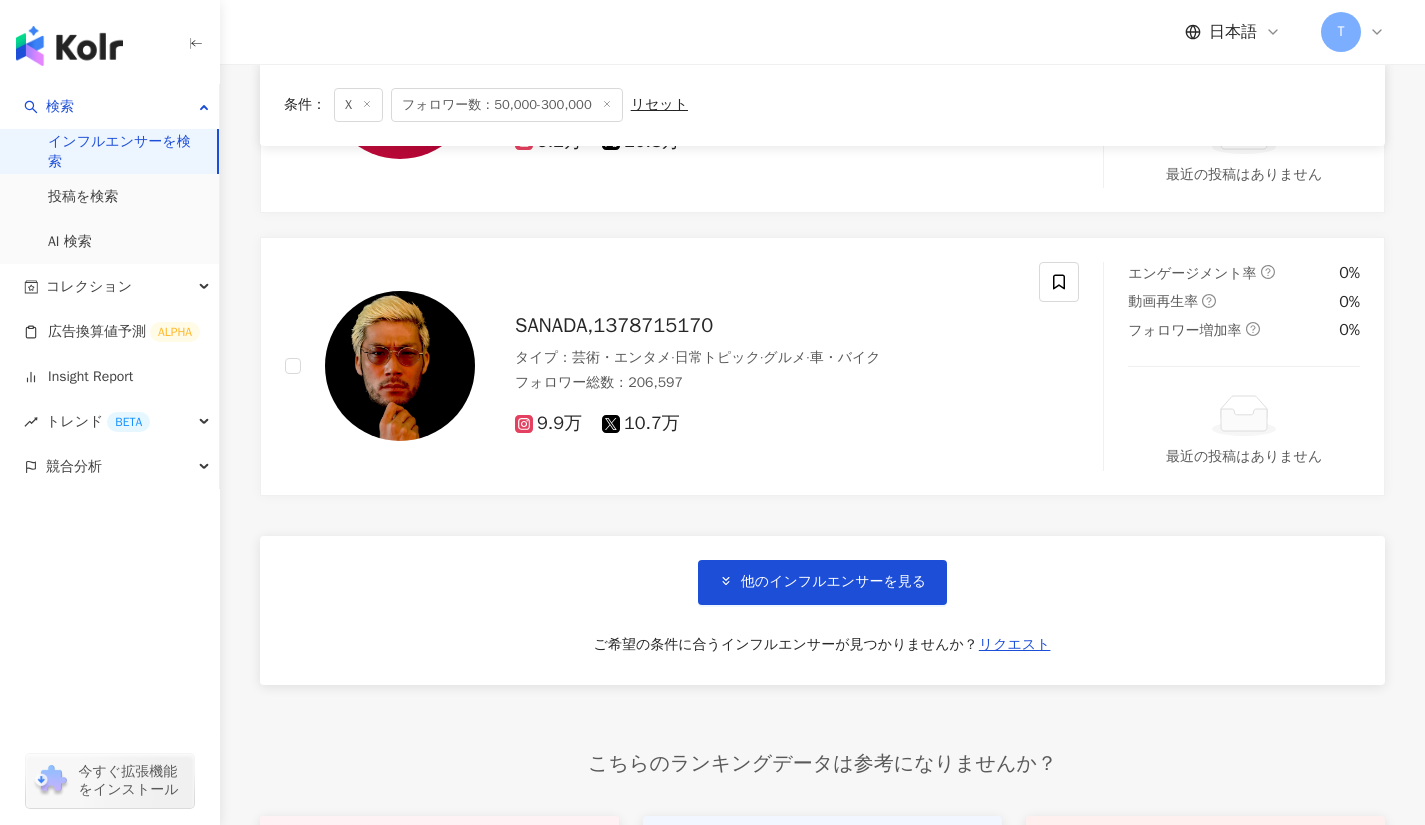 scroll, scrollTop: 40510, scrollLeft: 0, axis: vertical 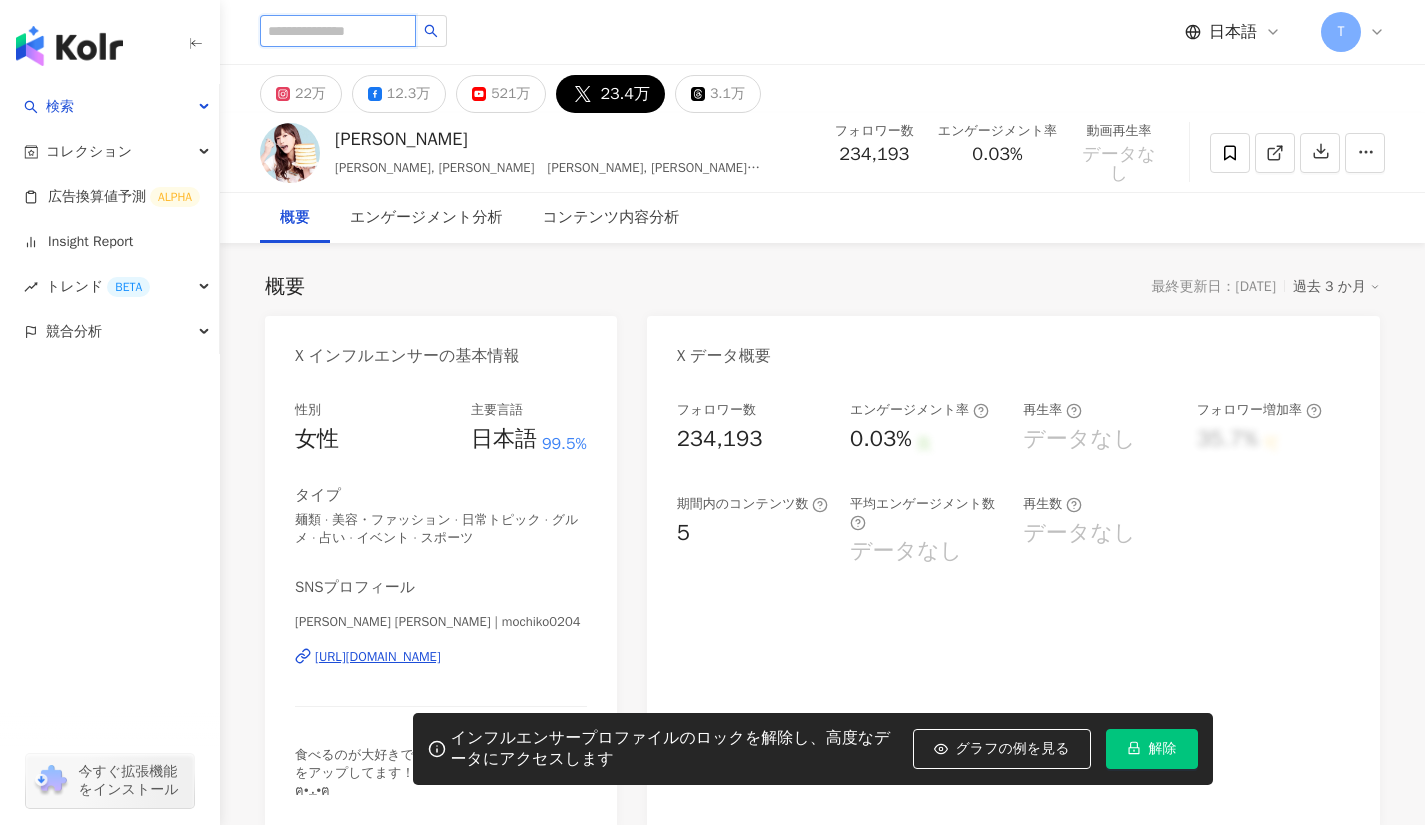 click at bounding box center [338, 31] 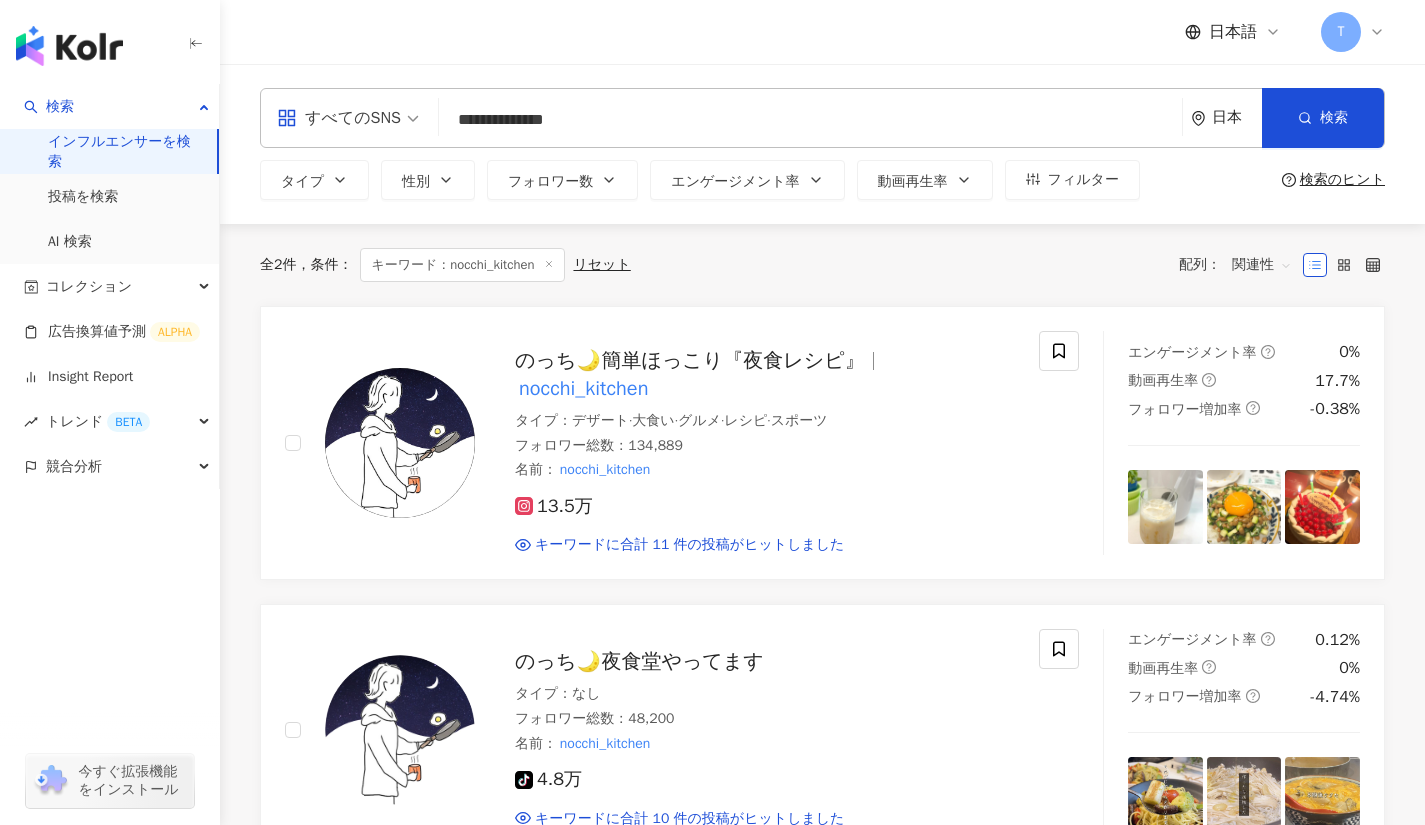 click on "のっち🌙簡単ほっこり『夜食レシピ』" at bounding box center (690, 360) 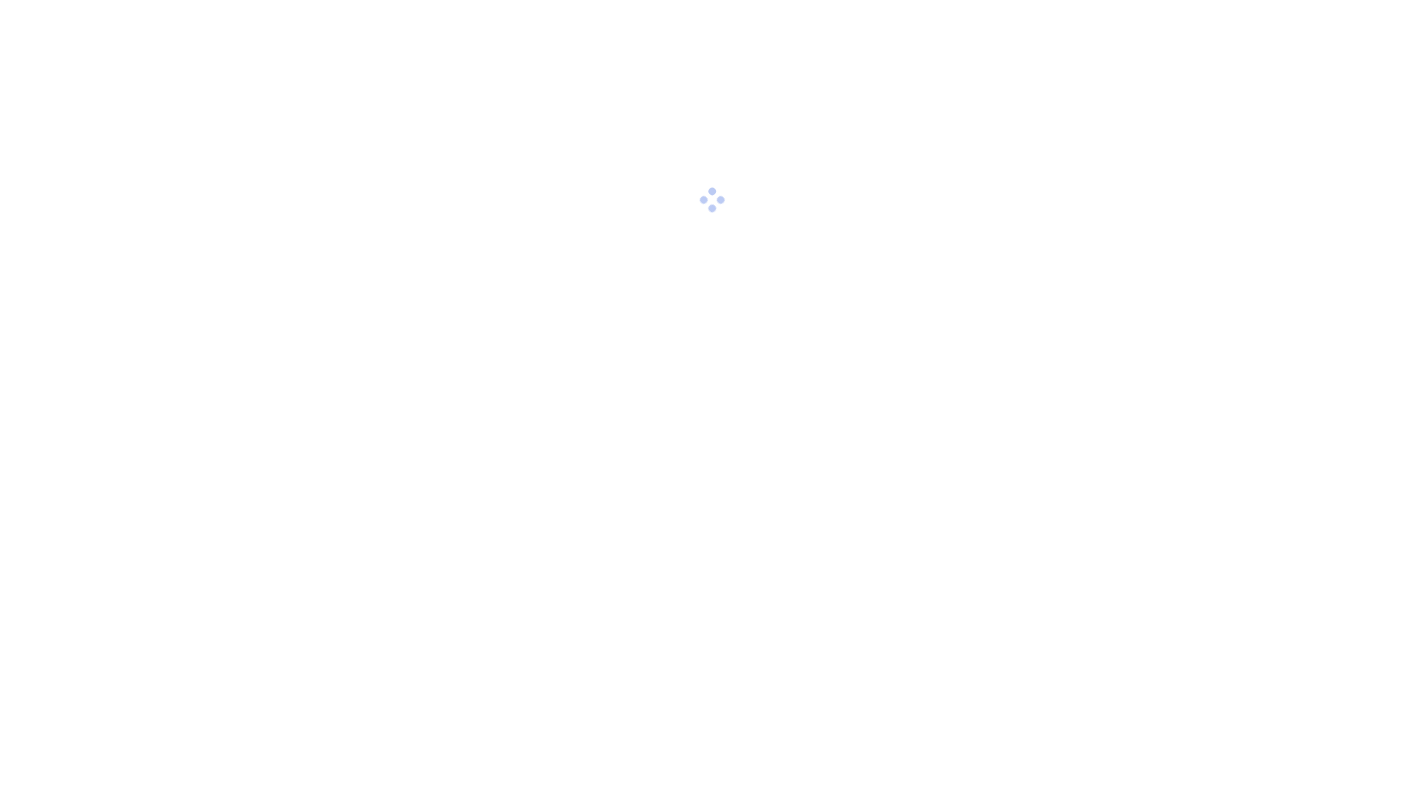 scroll, scrollTop: 0, scrollLeft: 0, axis: both 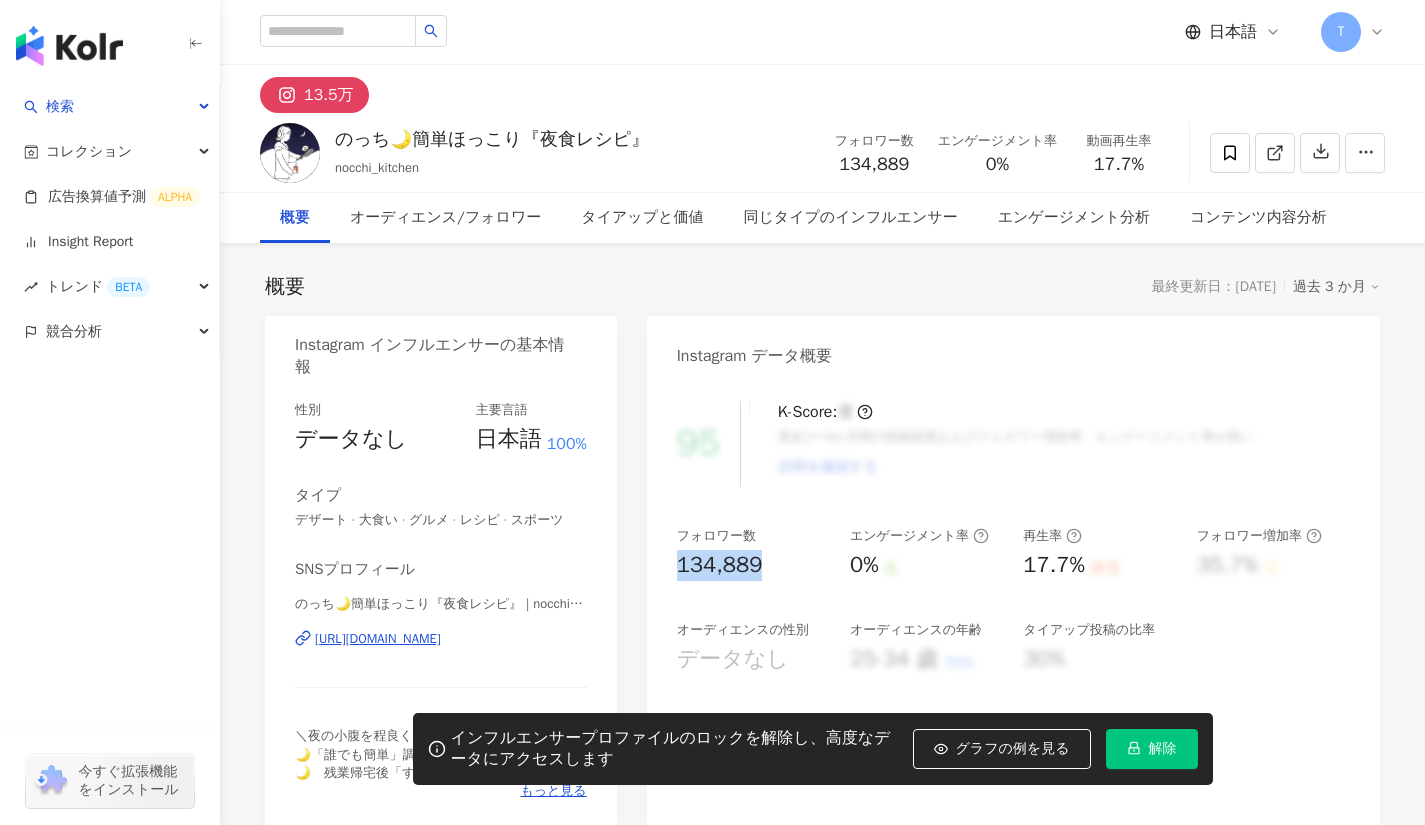 drag, startPoint x: 676, startPoint y: 546, endPoint x: 760, endPoint y: 542, distance: 84.095184 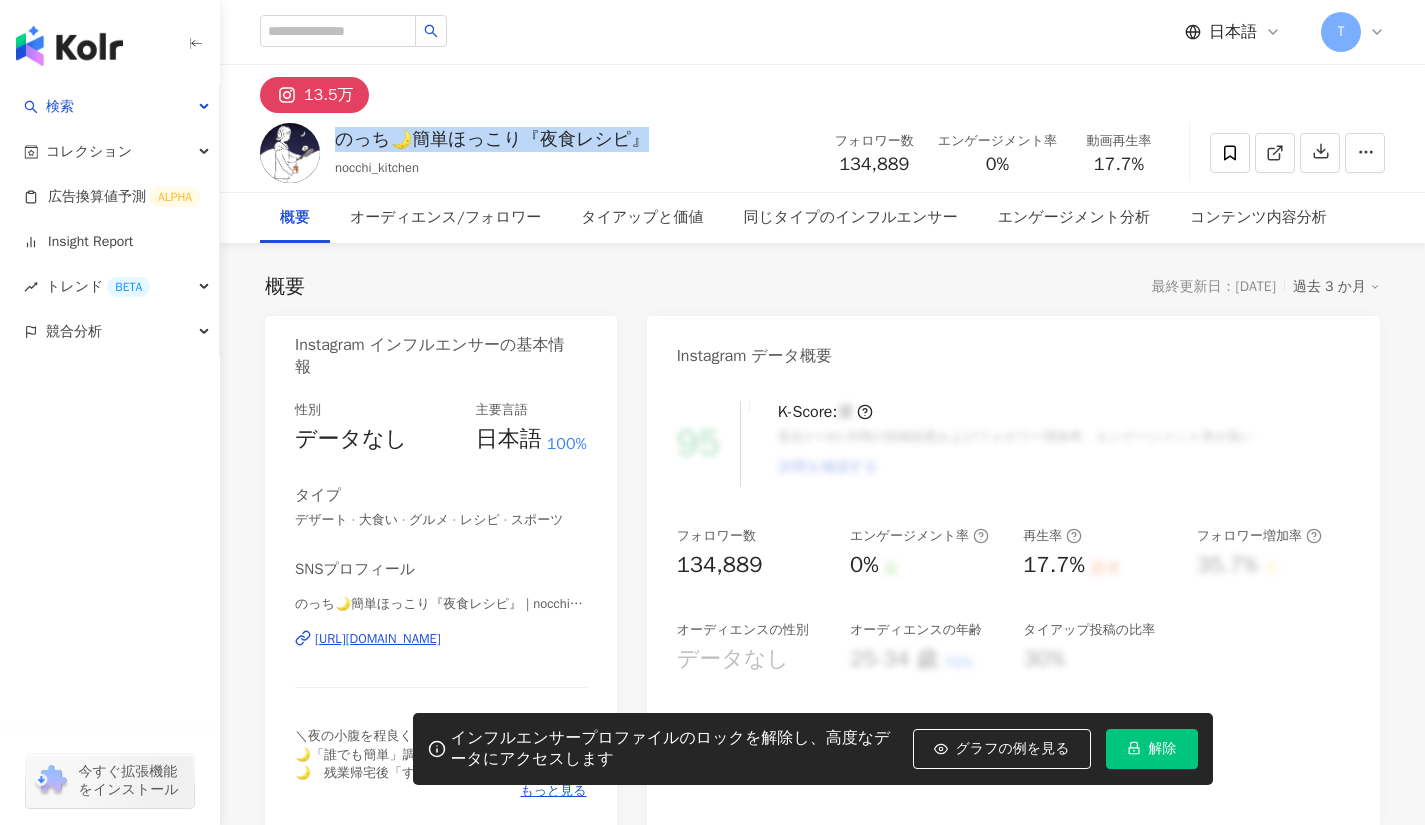 drag, startPoint x: 336, startPoint y: 138, endPoint x: 646, endPoint y: 132, distance: 310.05804 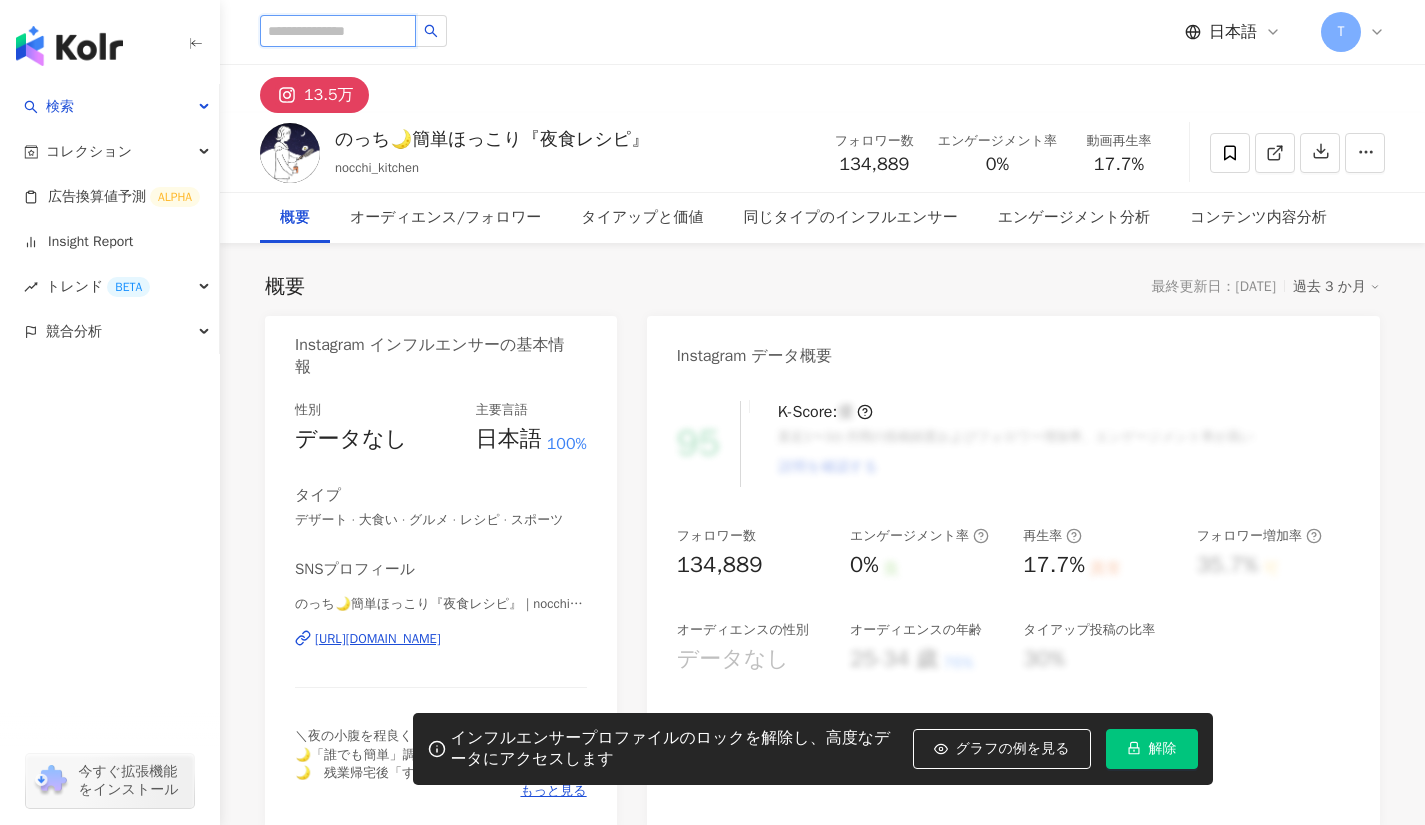 click at bounding box center (338, 31) 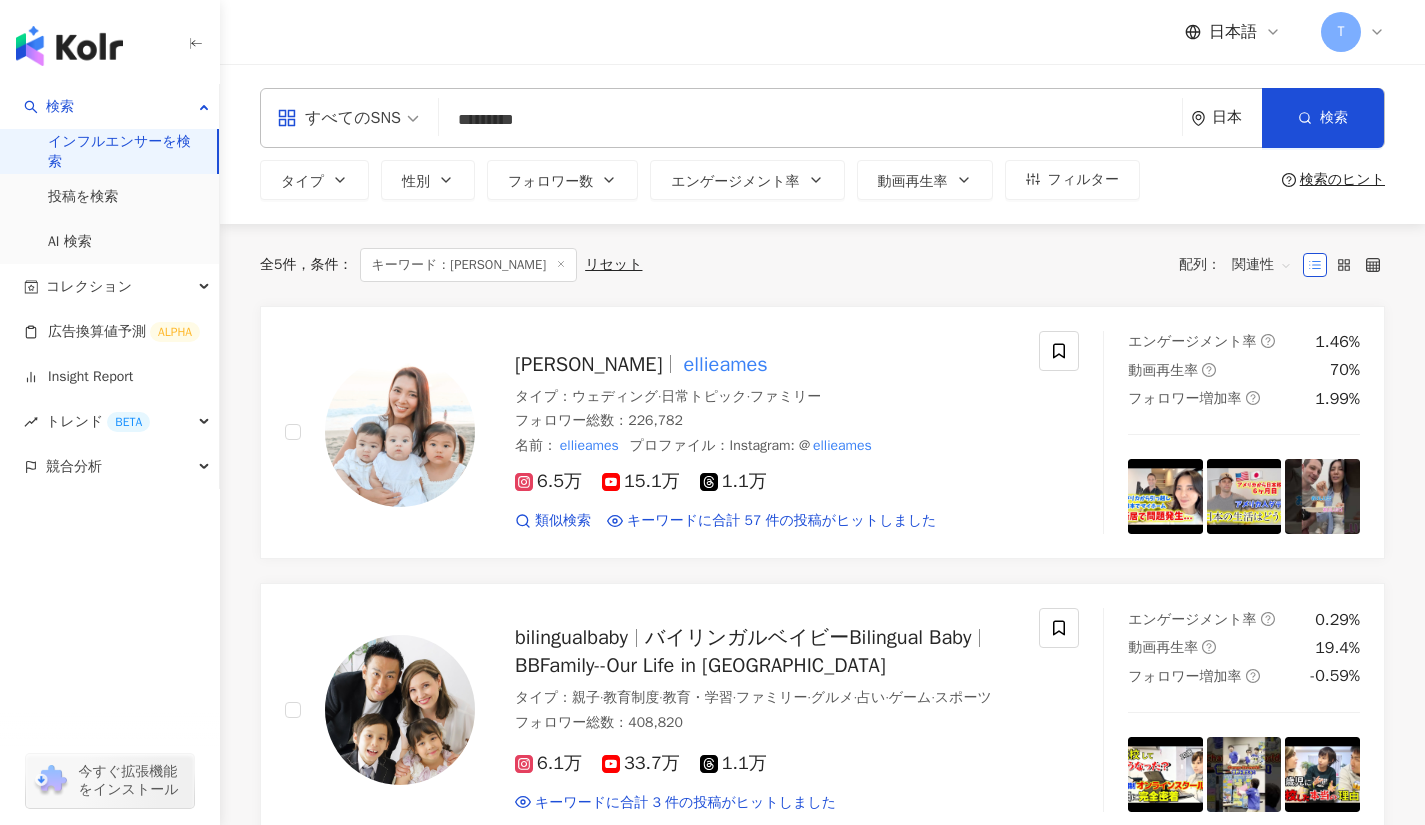 click at bounding box center (400, 432) 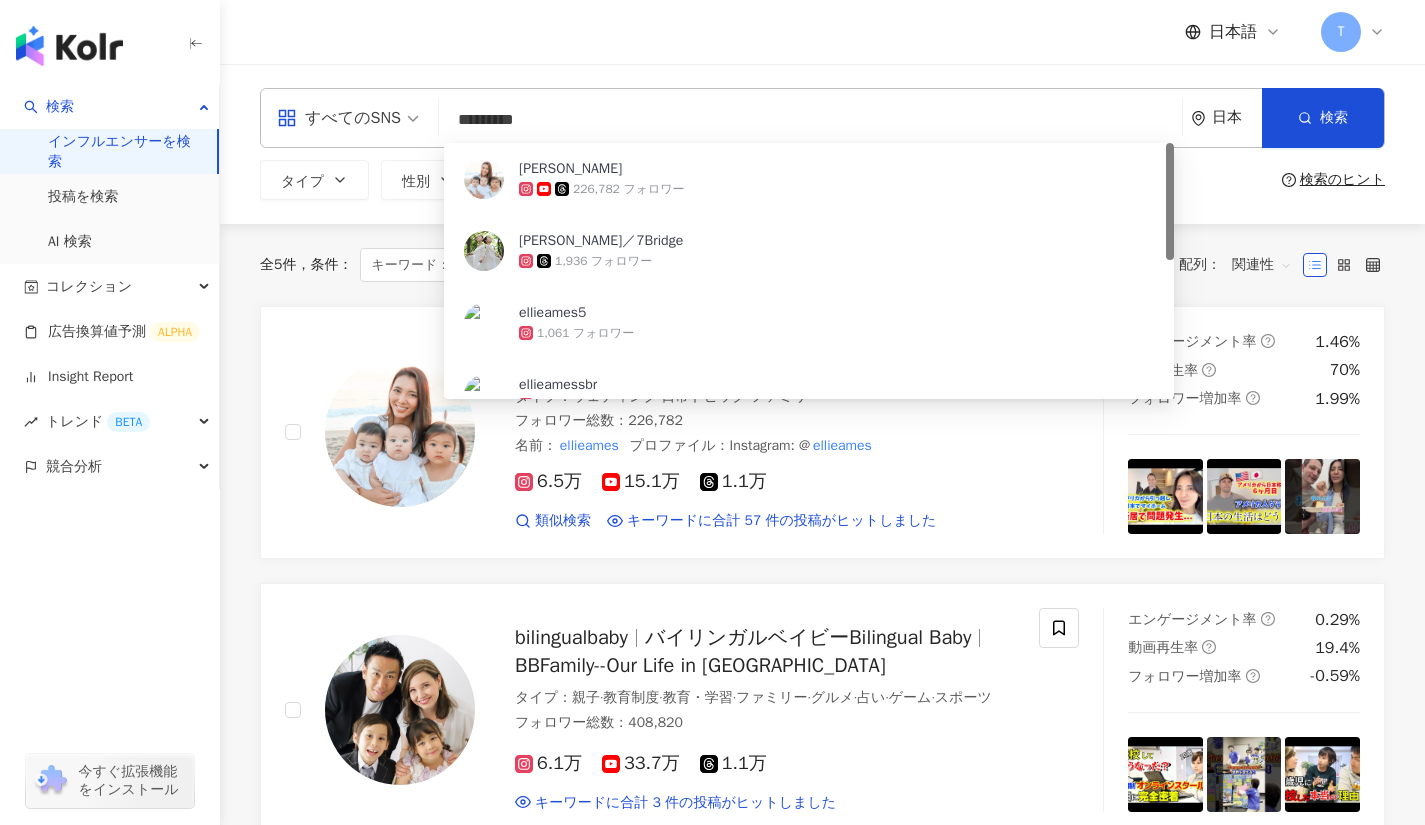 click on "*********" at bounding box center (810, 120) 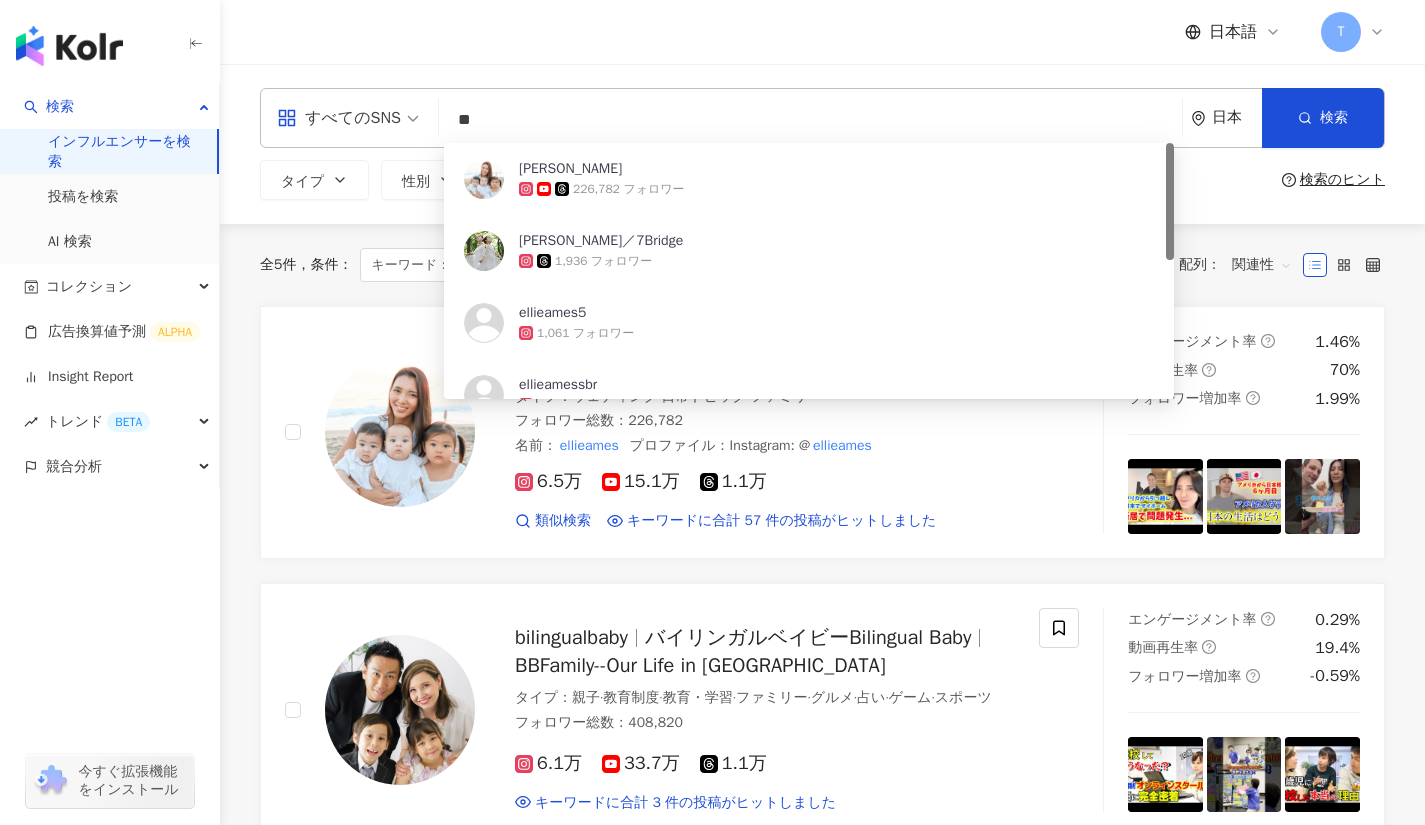 type on "*" 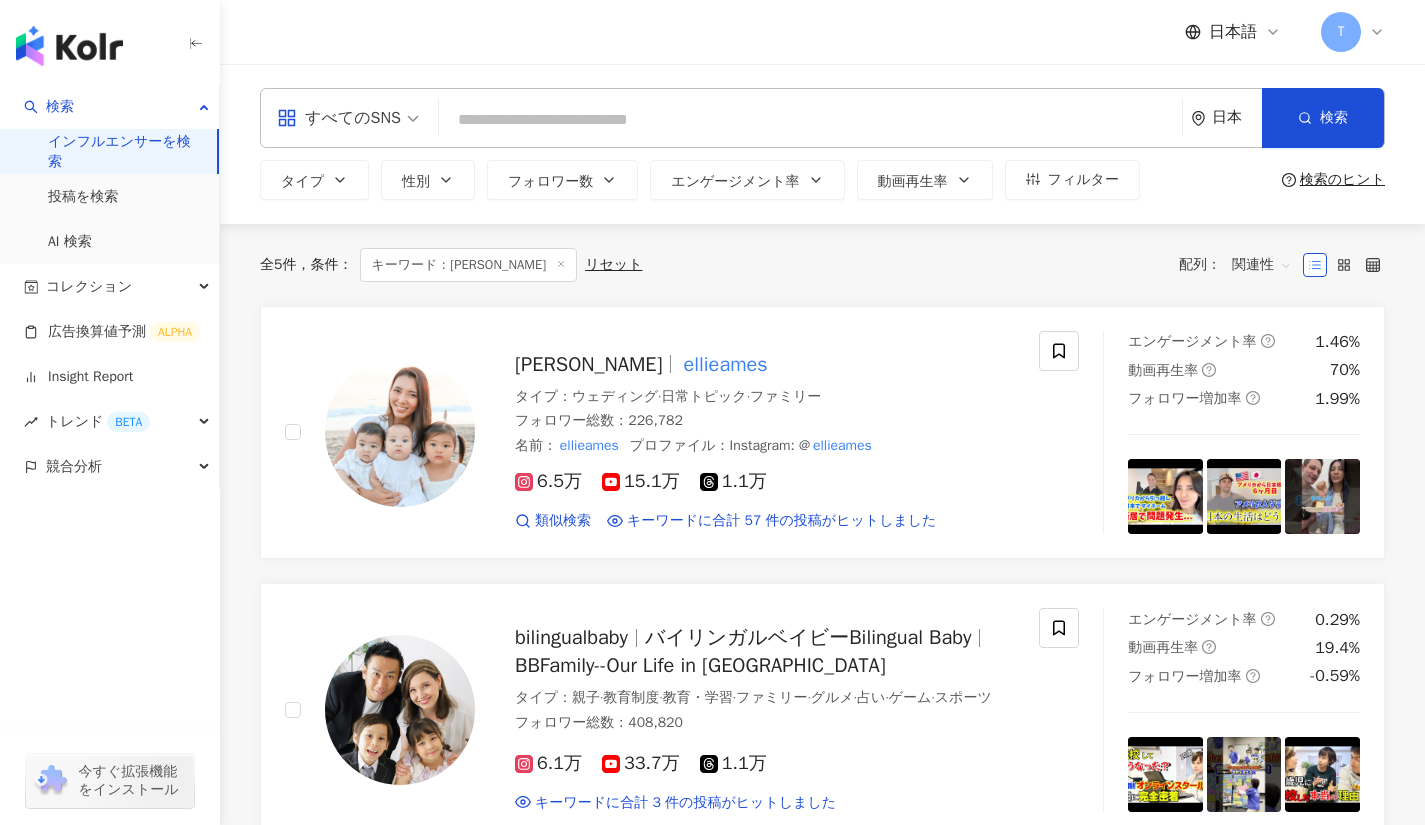 paste on "**********" 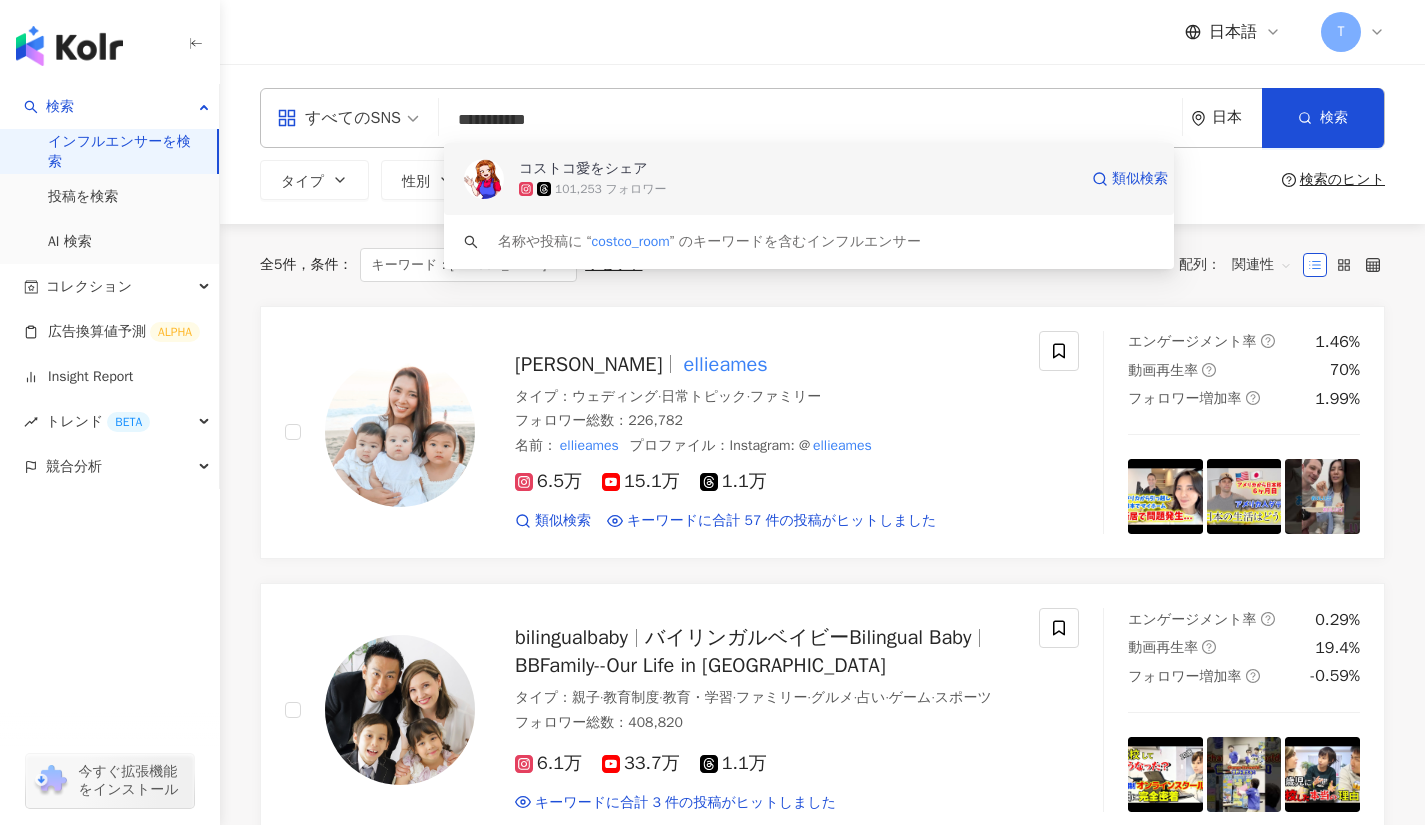 click on "コストコ愛をシェア" at bounding box center [798, 169] 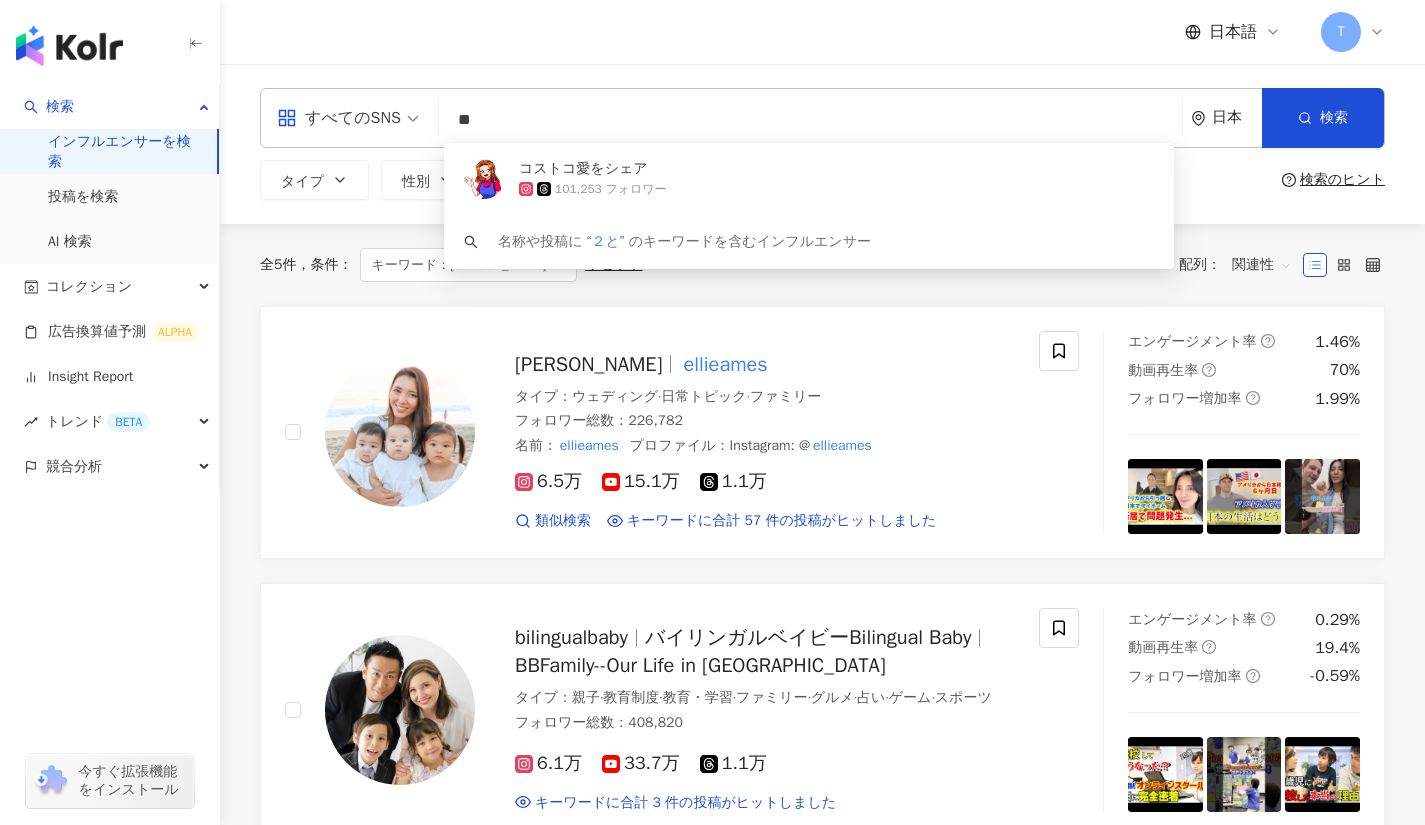 type on "*" 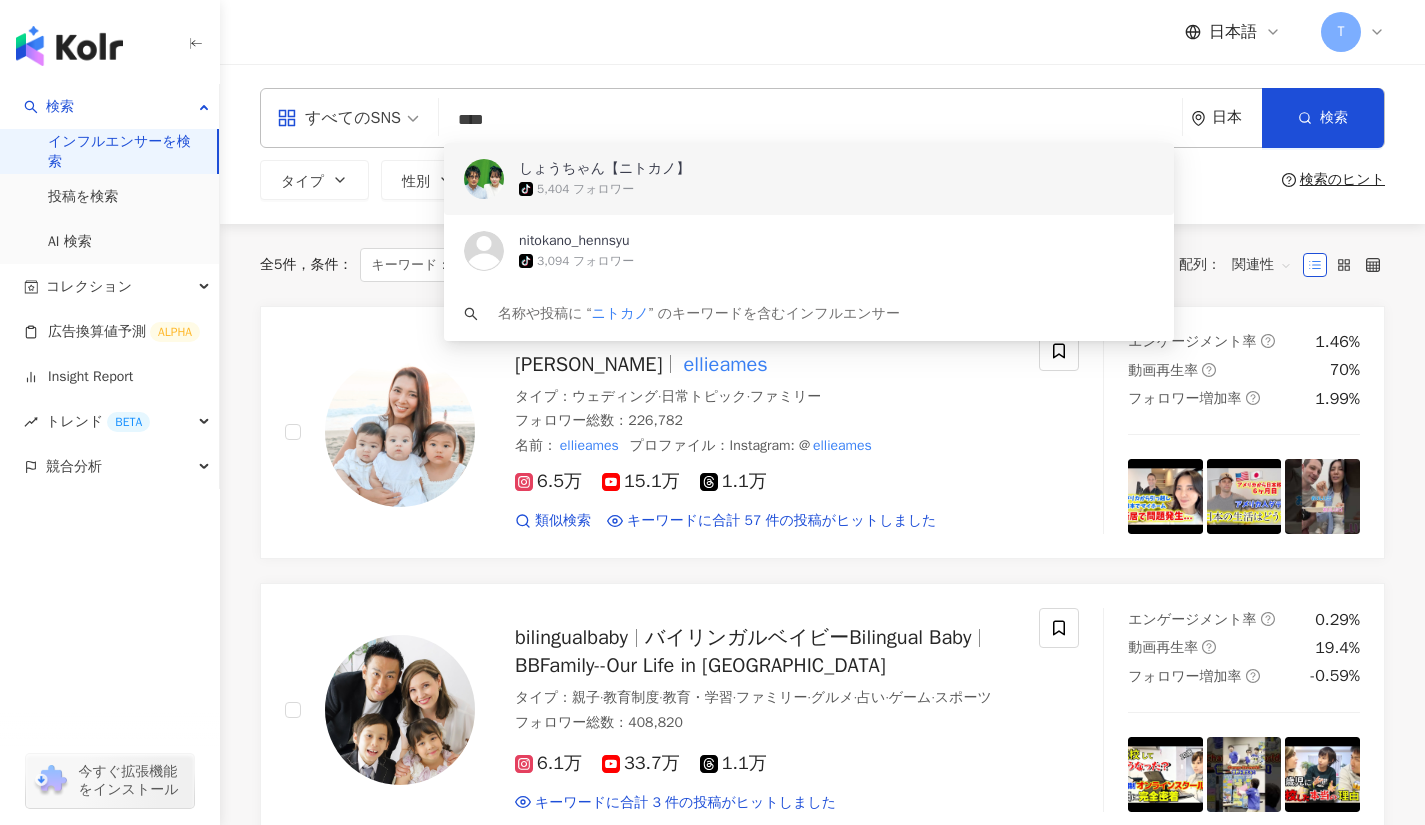 type on "****" 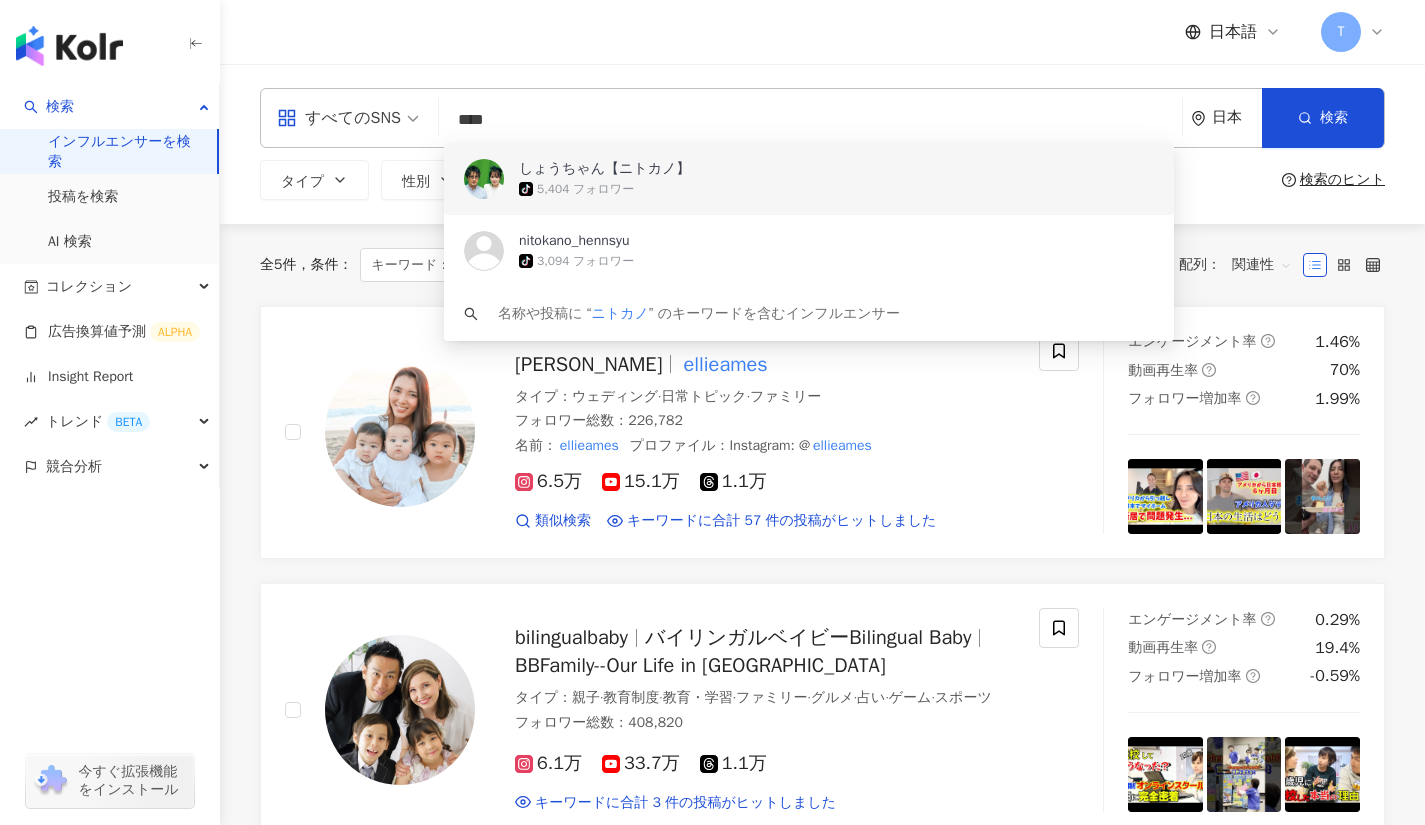drag, startPoint x: 532, startPoint y: 114, endPoint x: 434, endPoint y: 97, distance: 99.46356 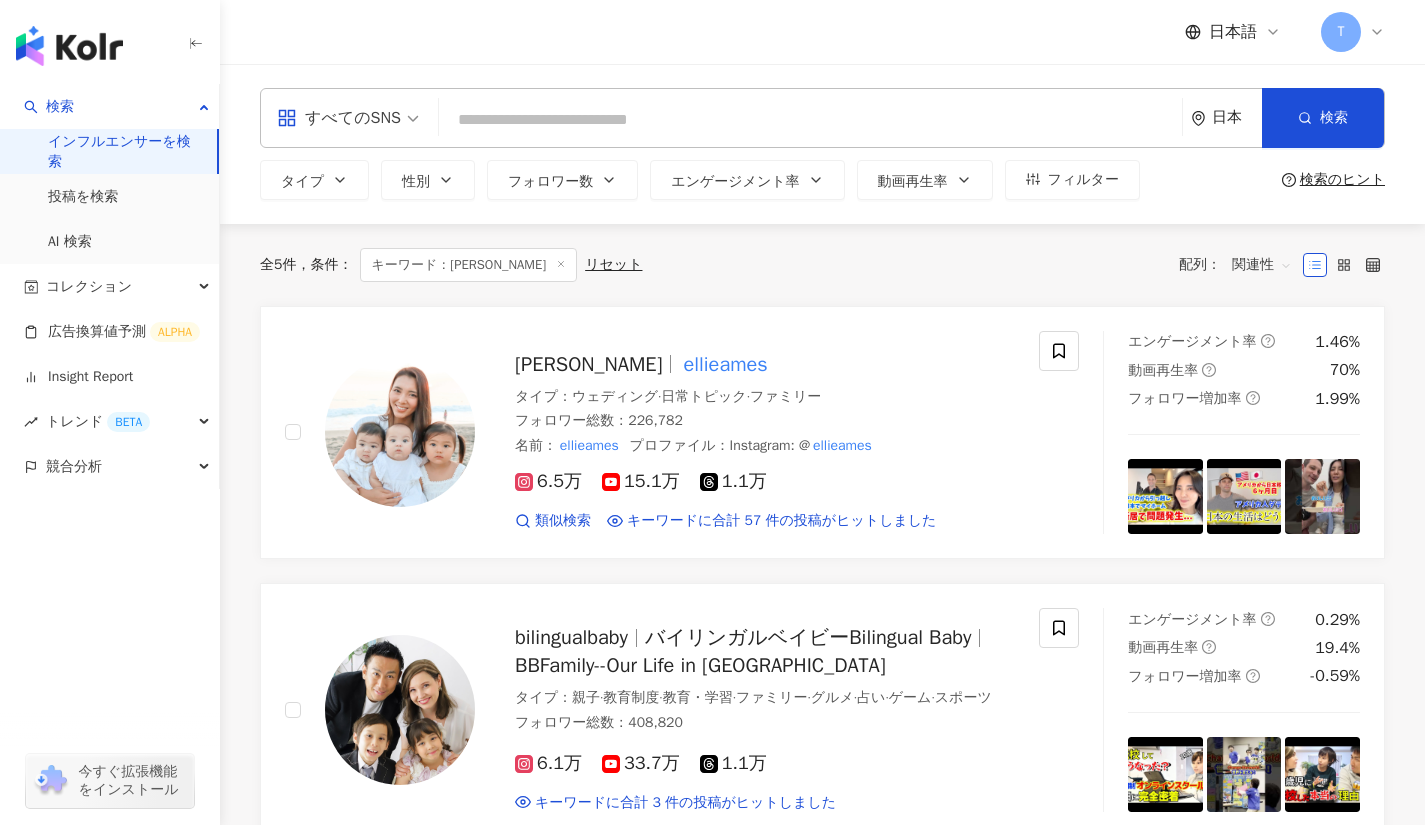 type on "*" 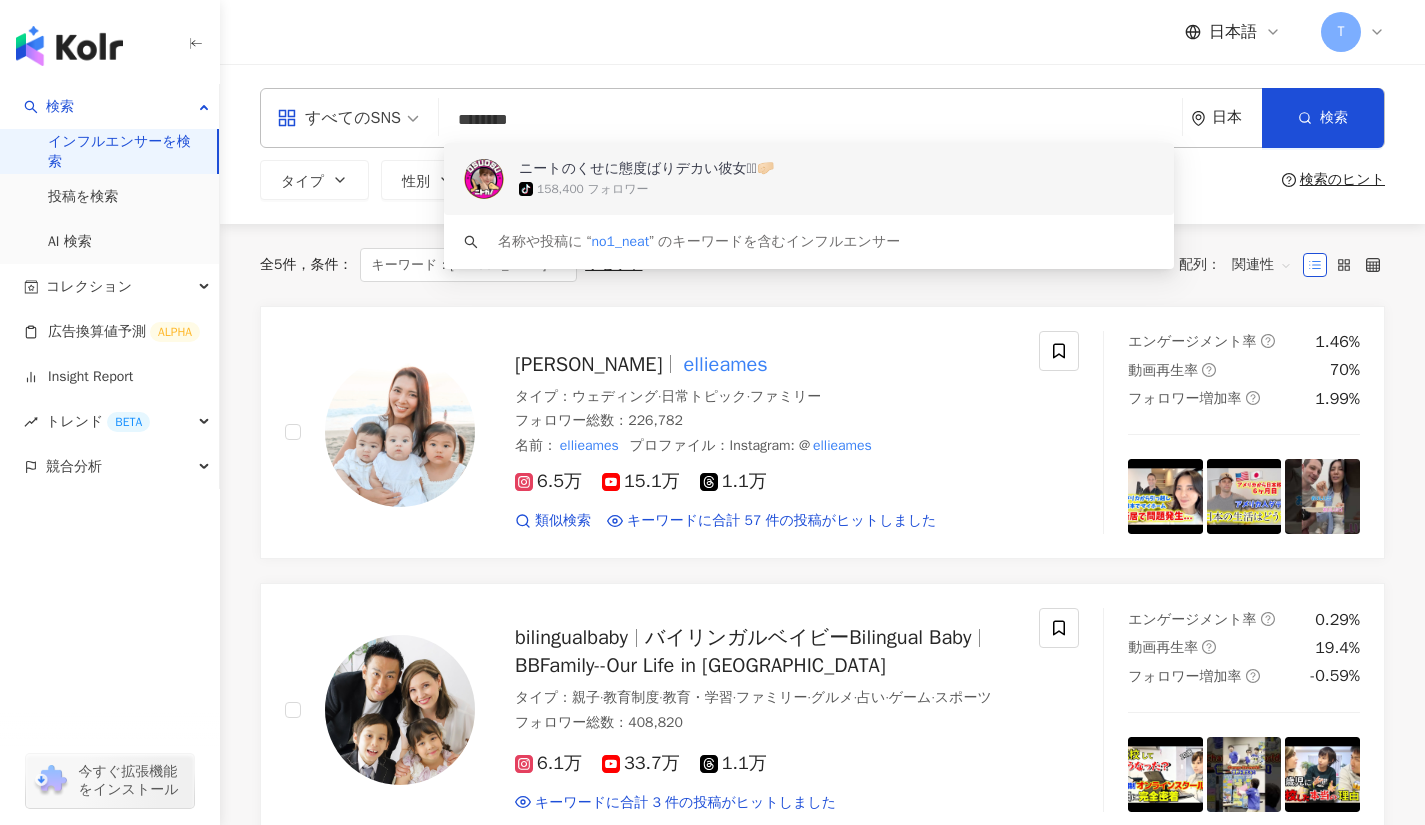 click on "ニートのくせに態度ばりデカい彼女🫸🏻🤛🏻" at bounding box center [798, 169] 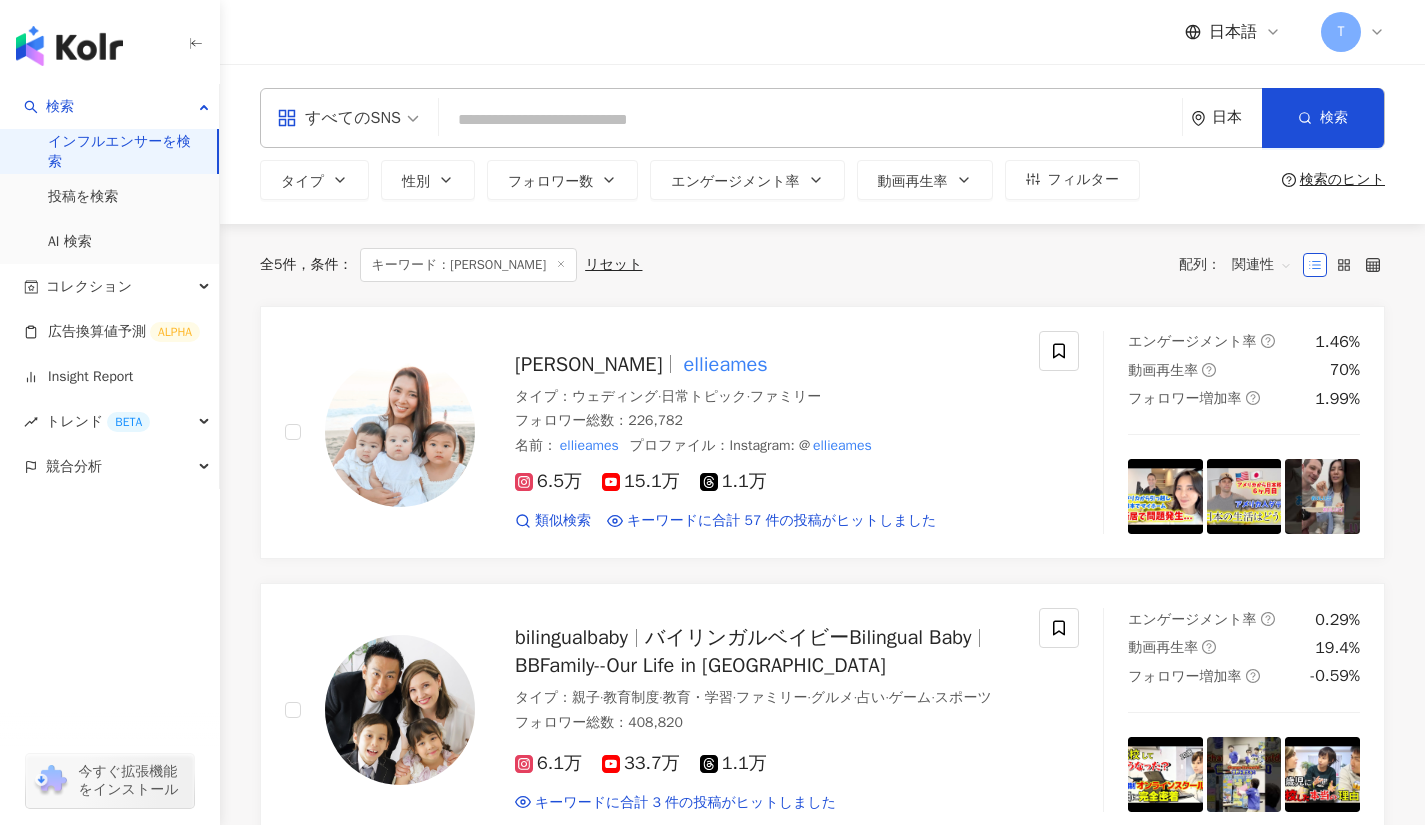 paste on "**********" 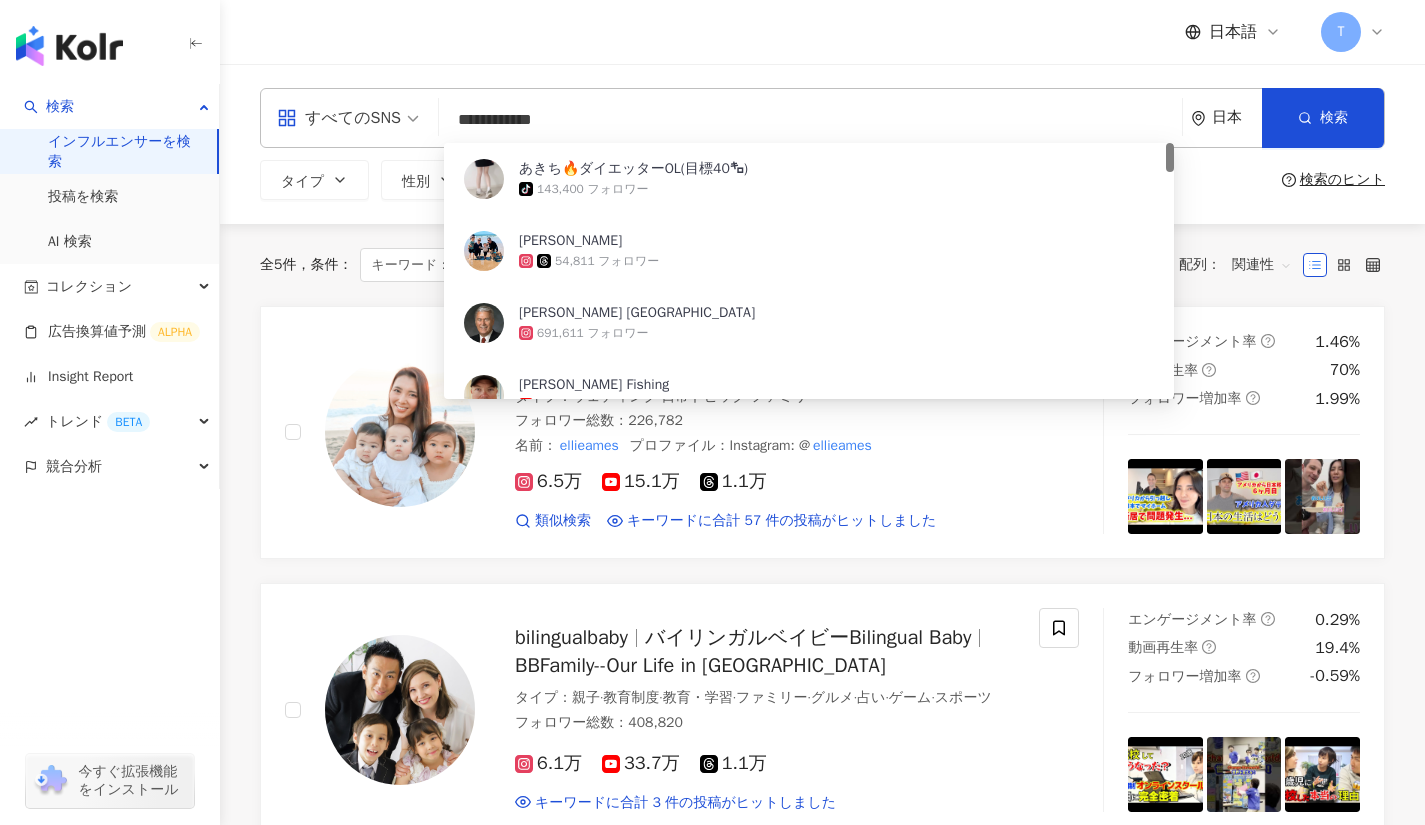 click on "tiktok-icon" at bounding box center [528, 189] 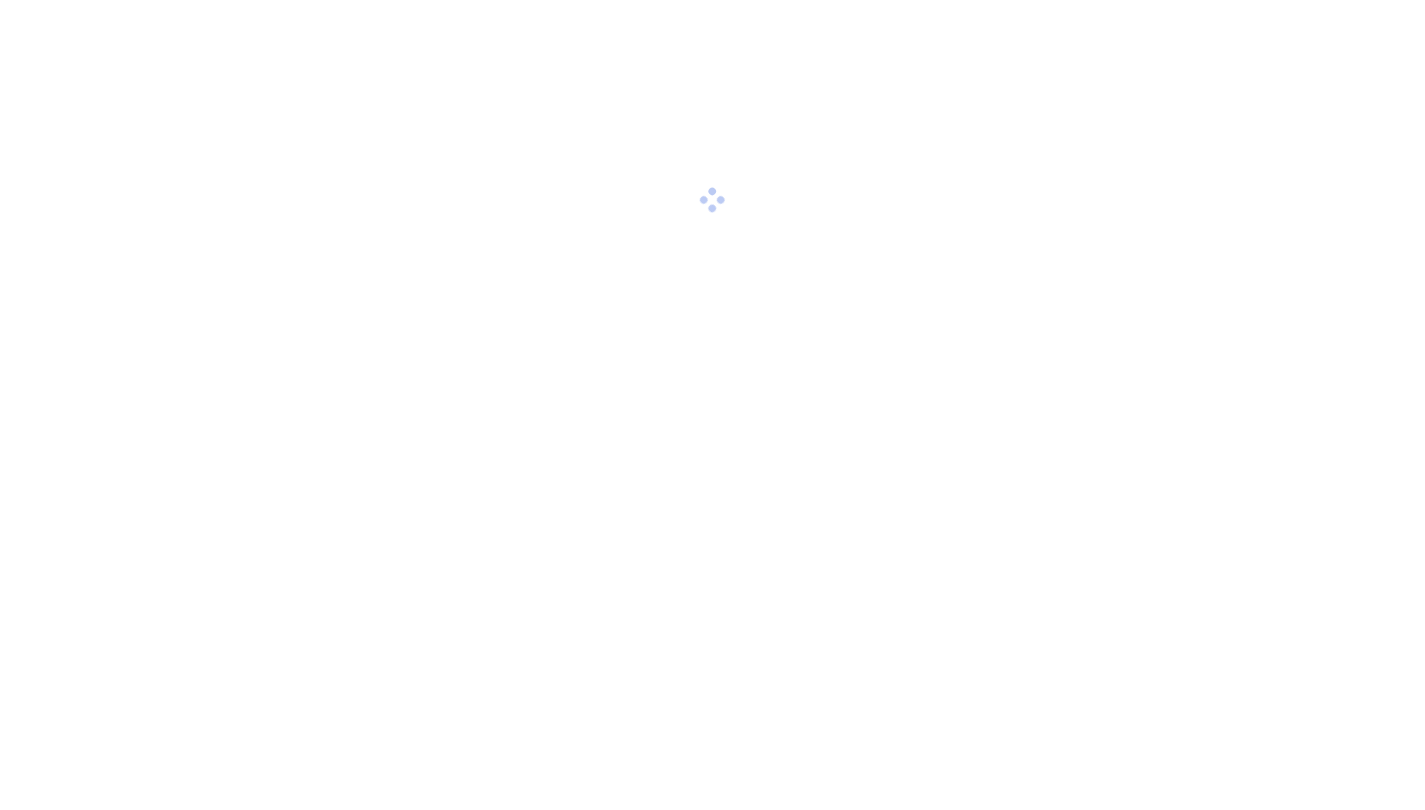scroll, scrollTop: 0, scrollLeft: 0, axis: both 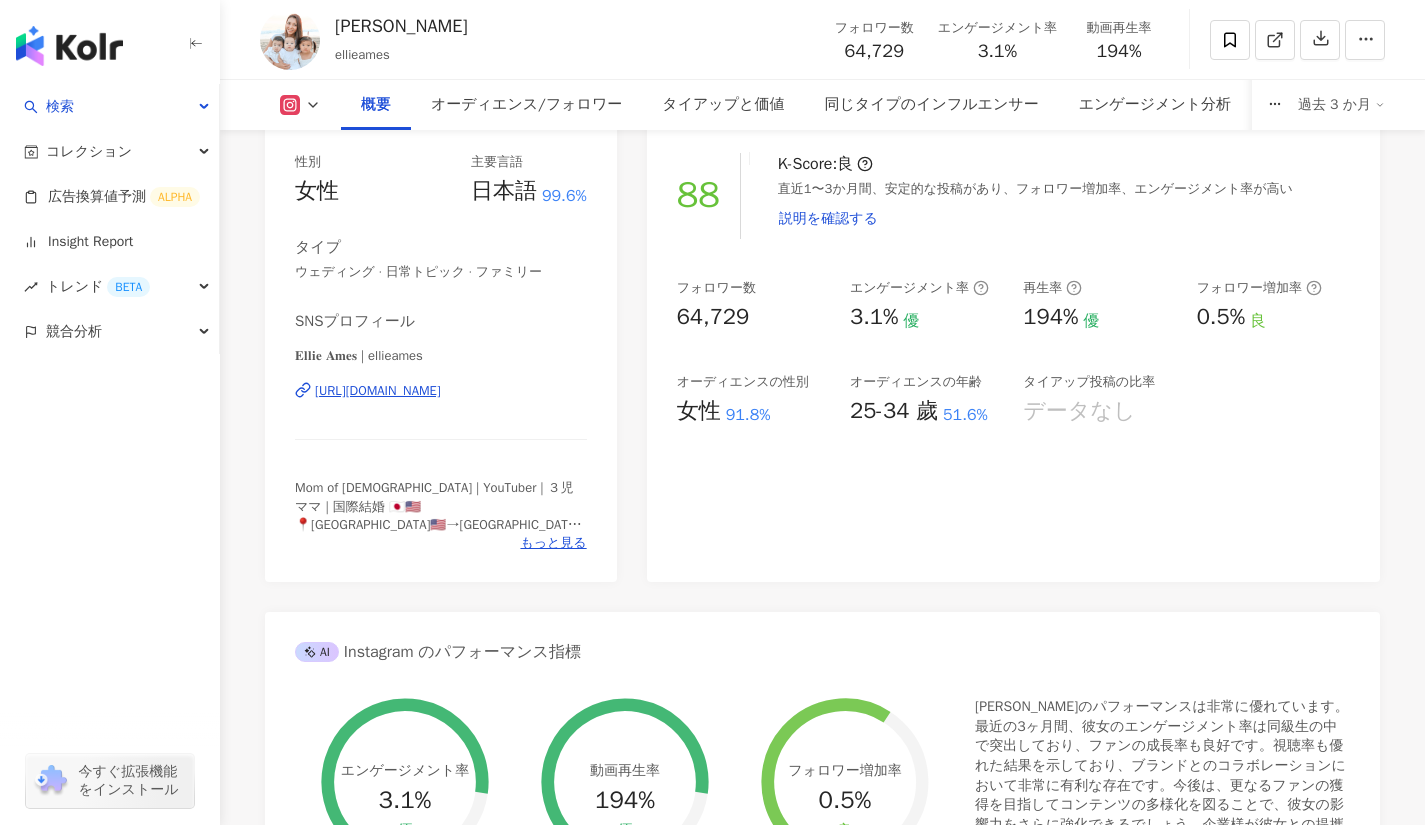 drag, startPoint x: 684, startPoint y: 322, endPoint x: 766, endPoint y: 328, distance: 82.219215 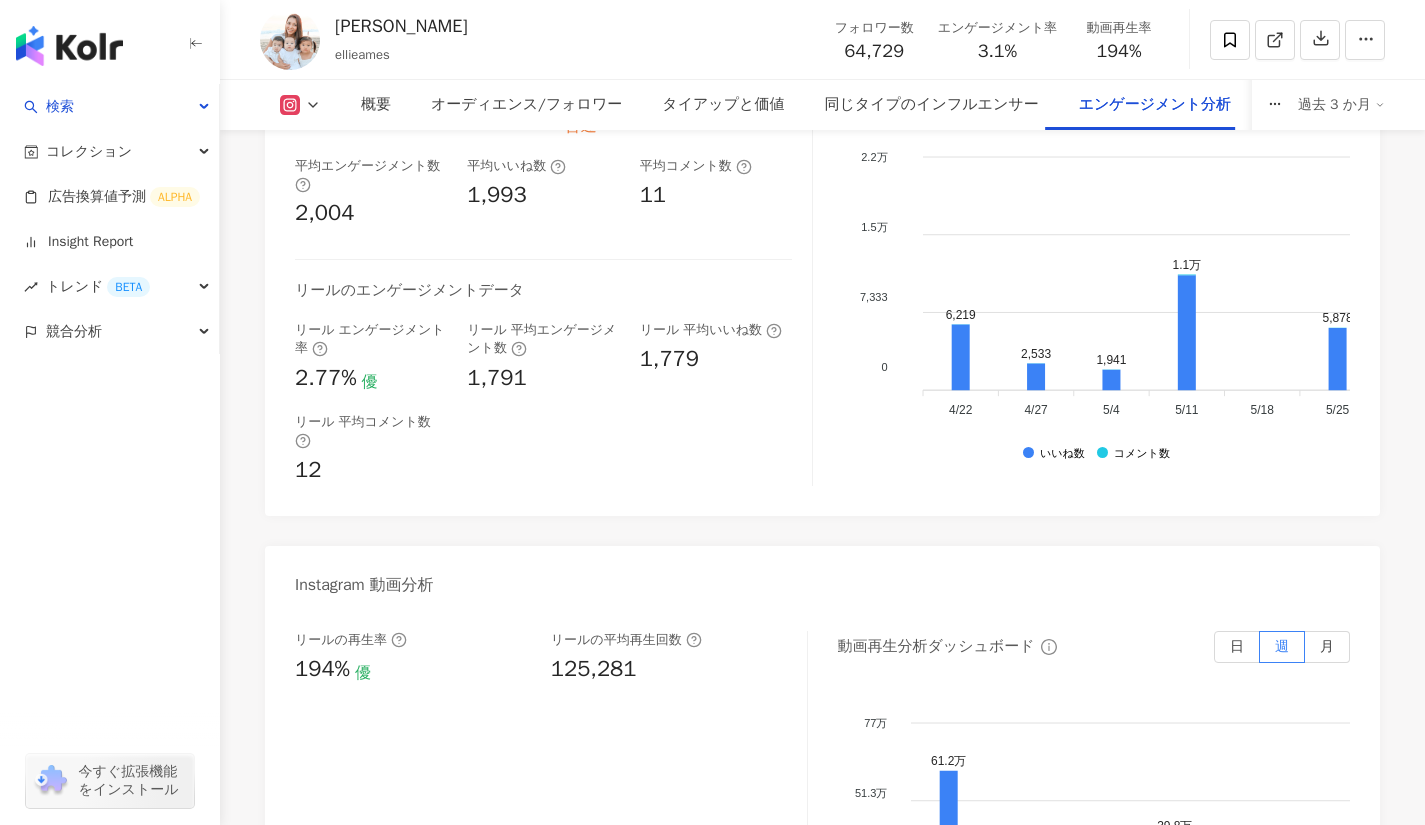 scroll, scrollTop: 4195, scrollLeft: 0, axis: vertical 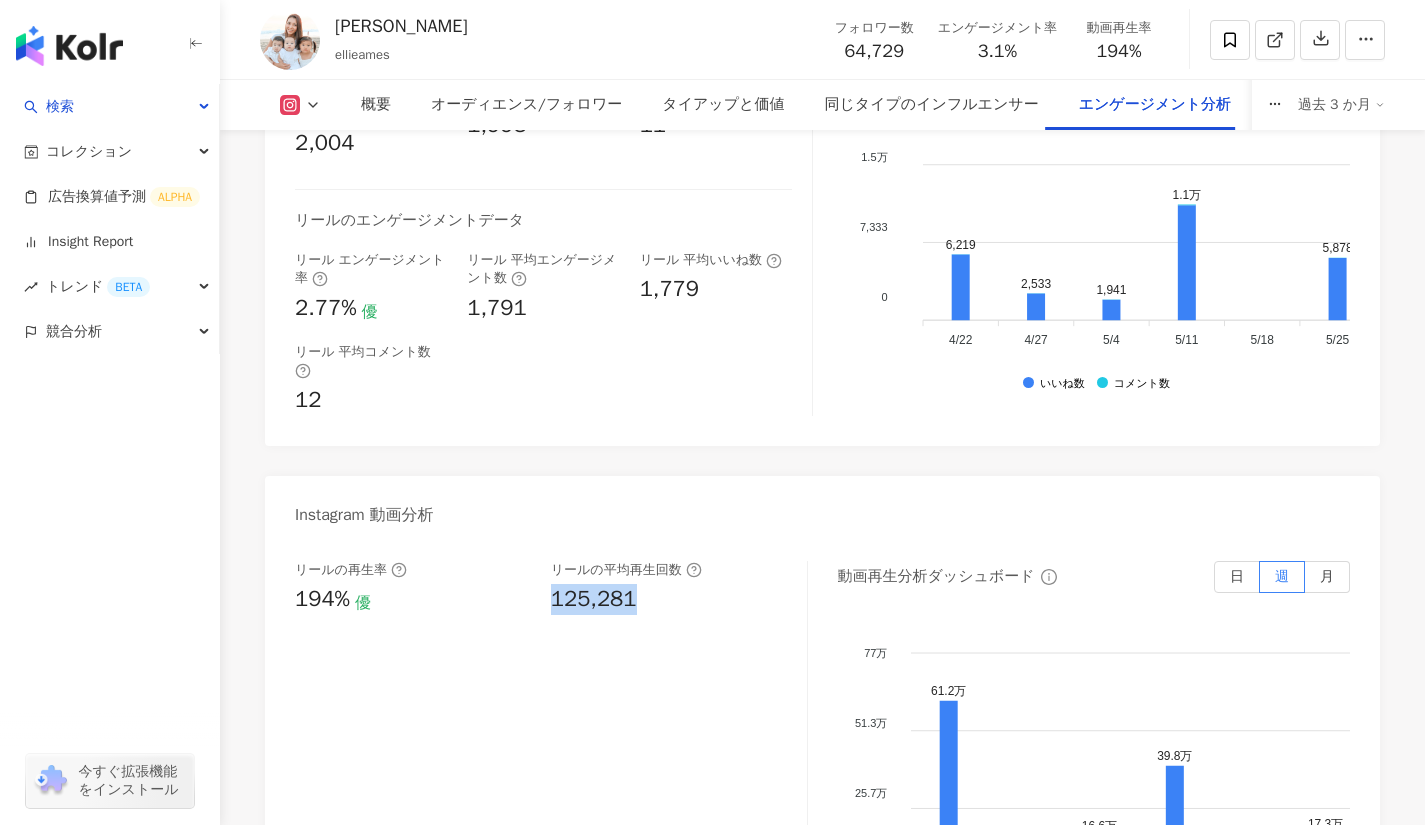 drag, startPoint x: 551, startPoint y: 569, endPoint x: 669, endPoint y: 590, distance: 119.85408 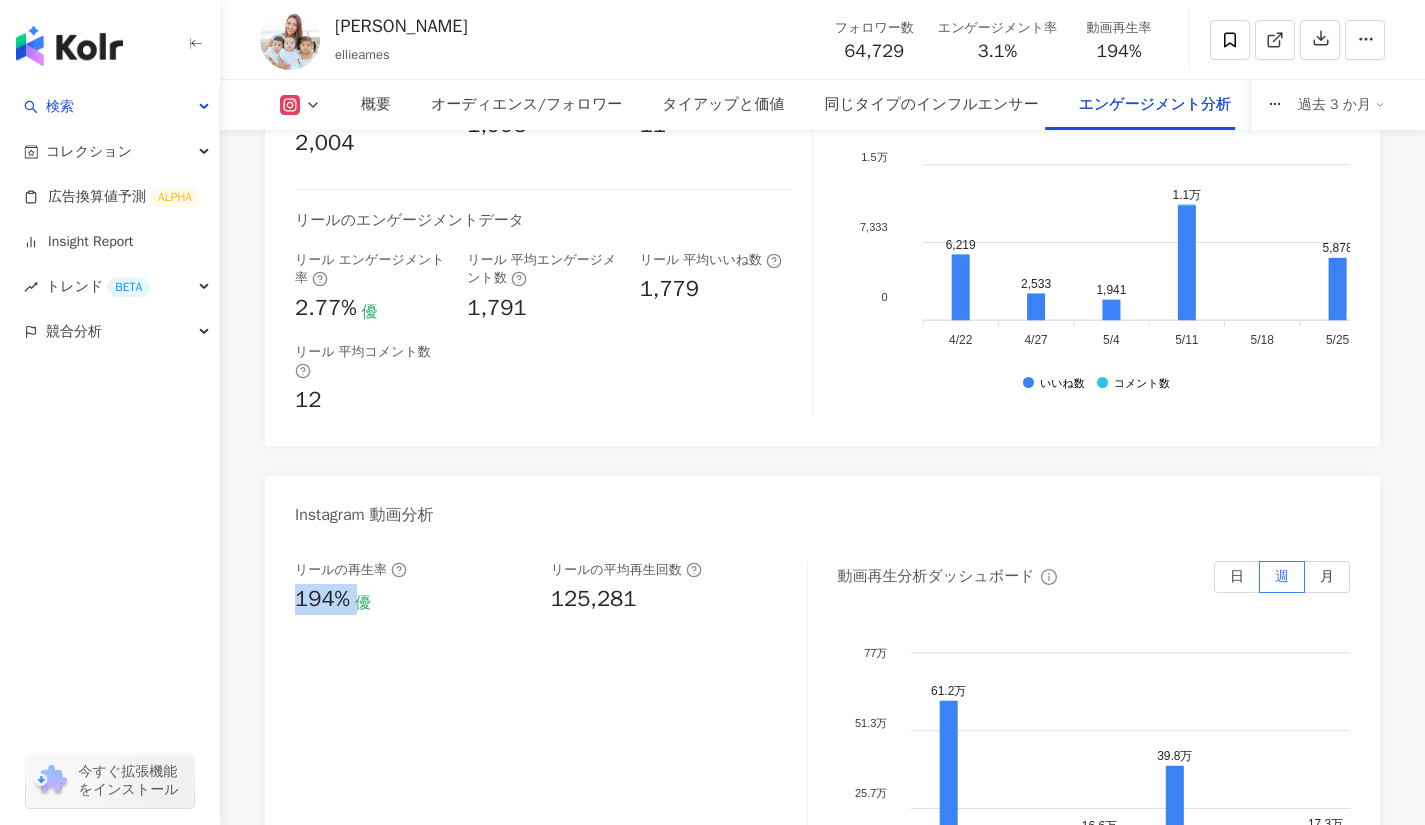 drag, startPoint x: 293, startPoint y: 569, endPoint x: 359, endPoint y: 572, distance: 66.068146 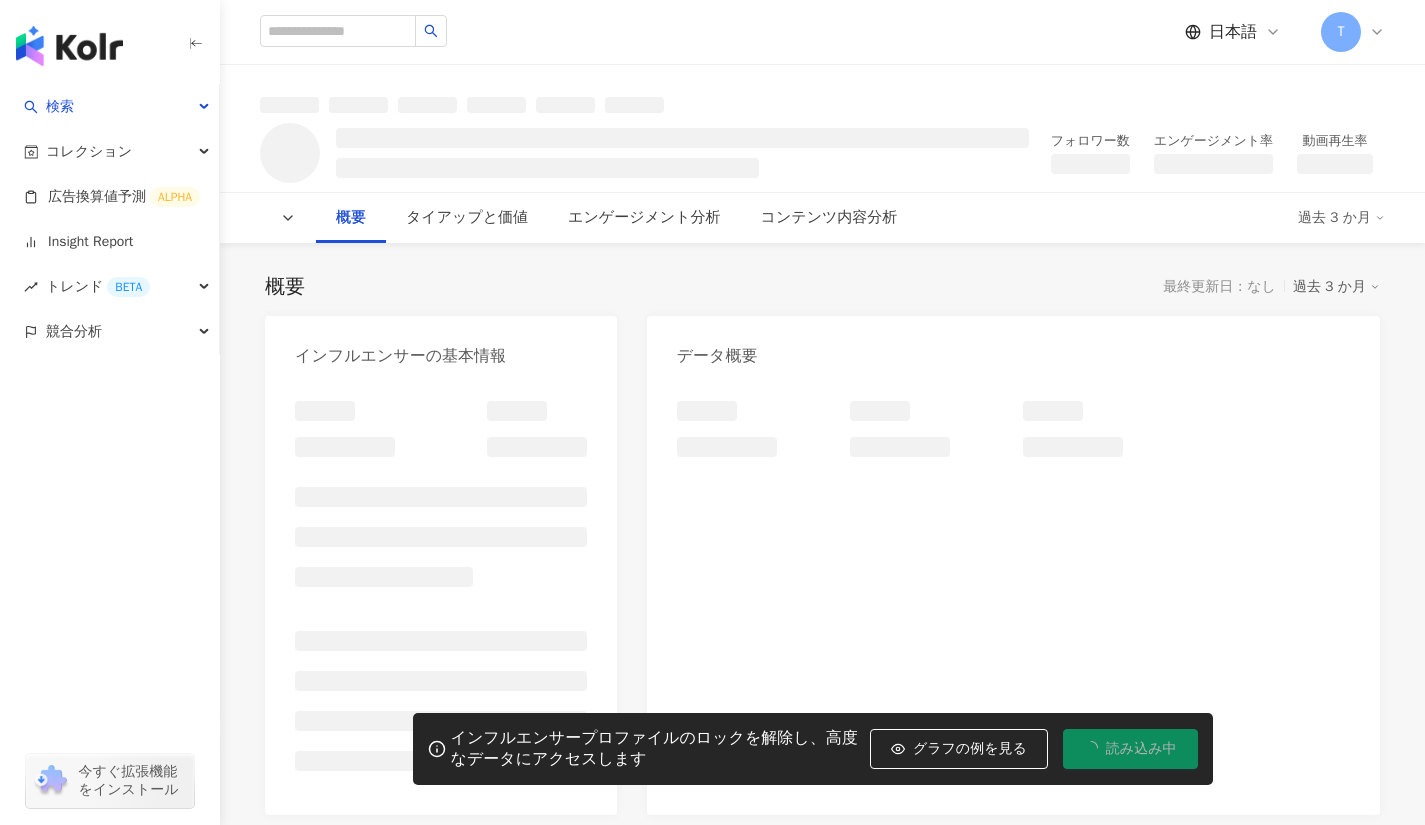 scroll, scrollTop: 0, scrollLeft: 0, axis: both 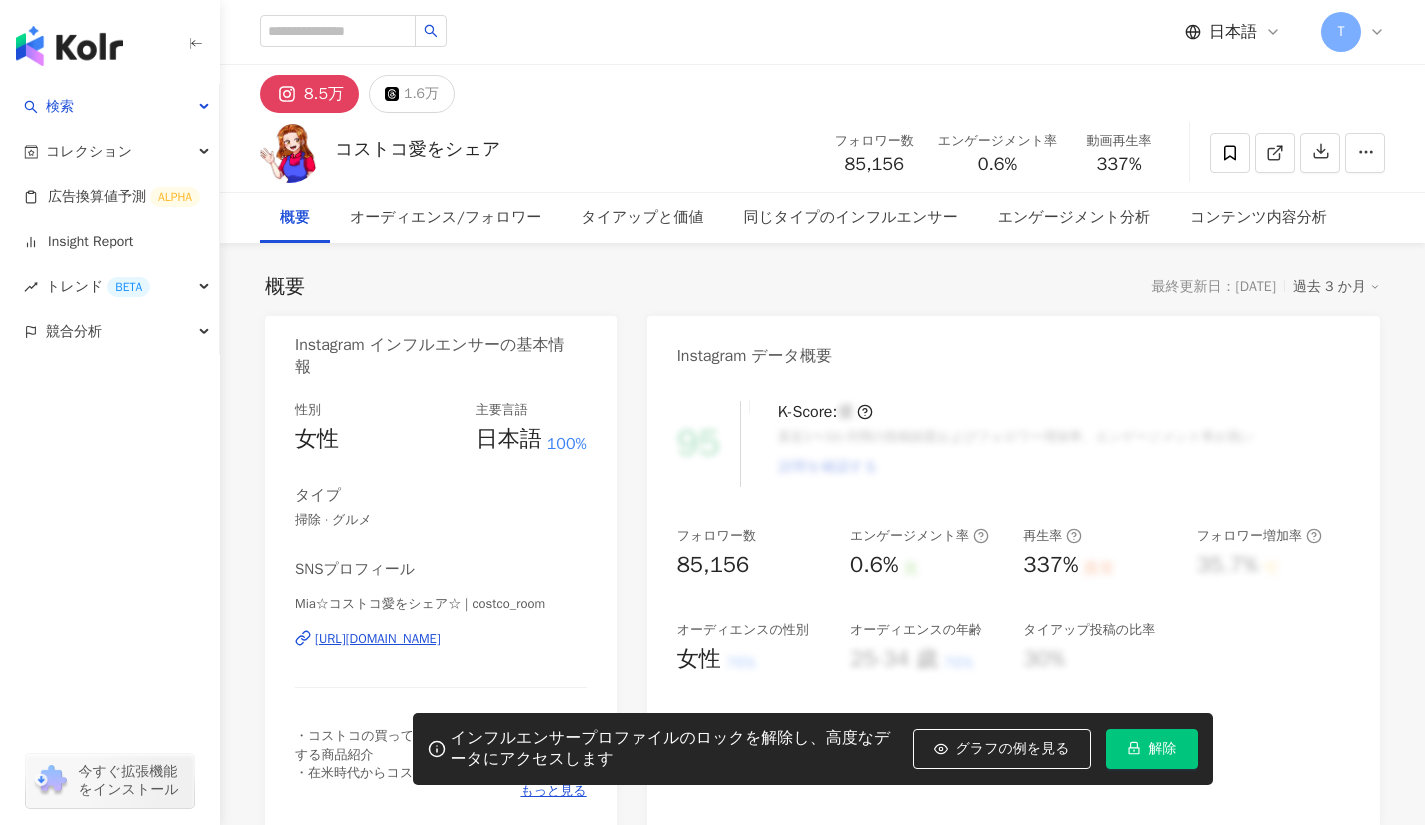 click on "インフルエンサープロファイルのロックを解除し、高度なデータにアクセスします グラフの例を見る 解除" at bounding box center (813, 749) 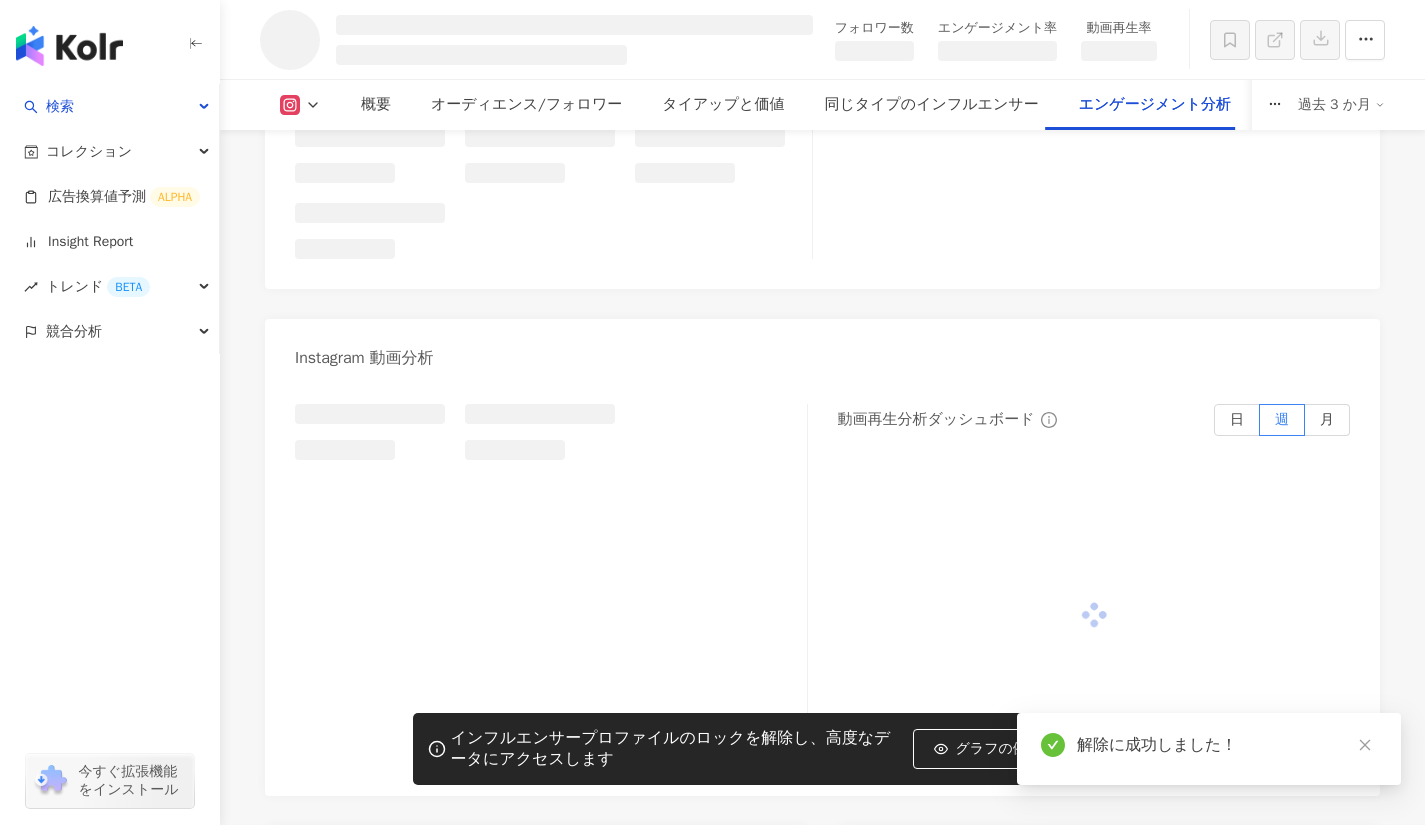 scroll, scrollTop: 3733, scrollLeft: 0, axis: vertical 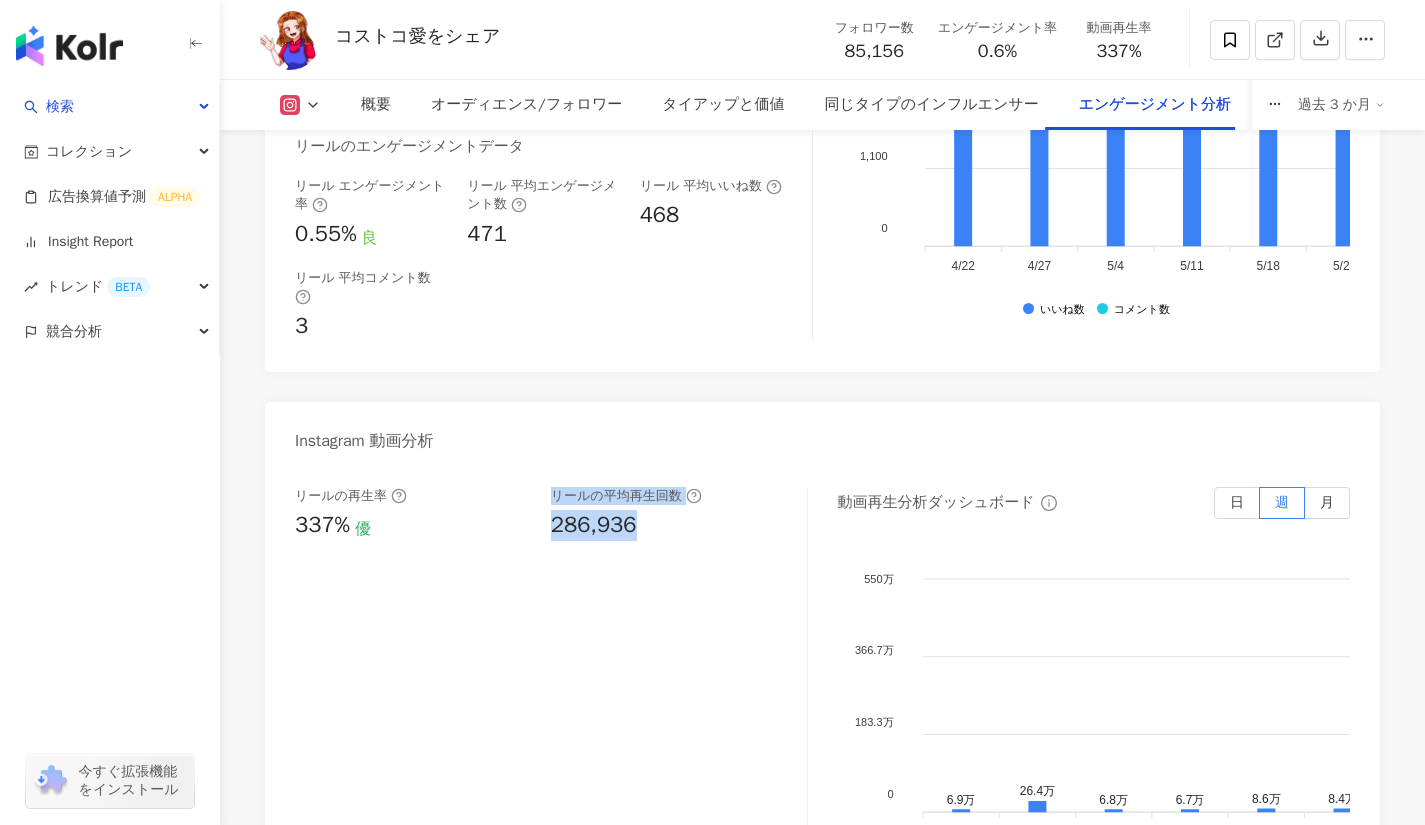drag, startPoint x: 537, startPoint y: 524, endPoint x: 636, endPoint y: 527, distance: 99.04544 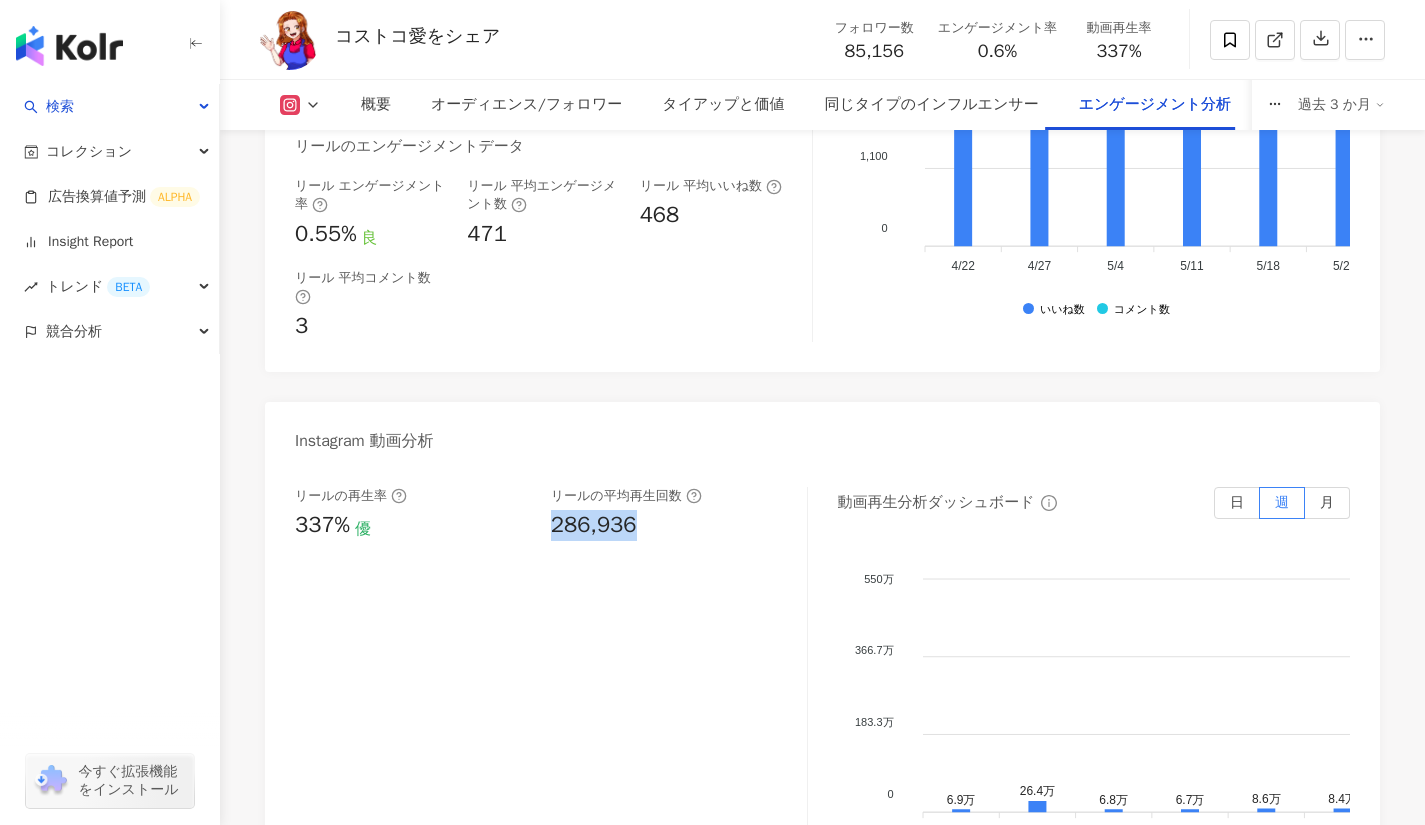 drag, startPoint x: 636, startPoint y: 526, endPoint x: 553, endPoint y: 531, distance: 83.15047 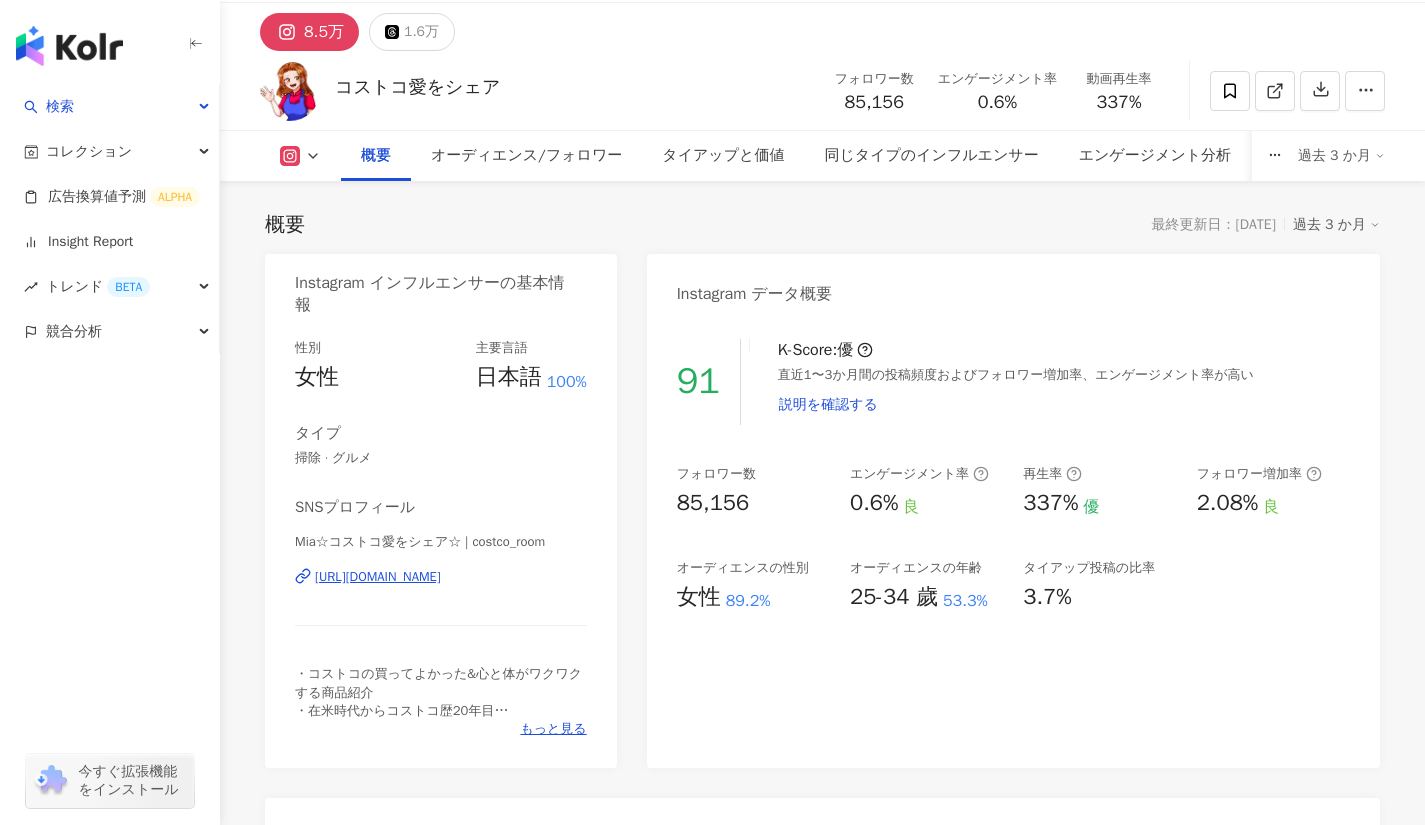 scroll, scrollTop: 0, scrollLeft: 0, axis: both 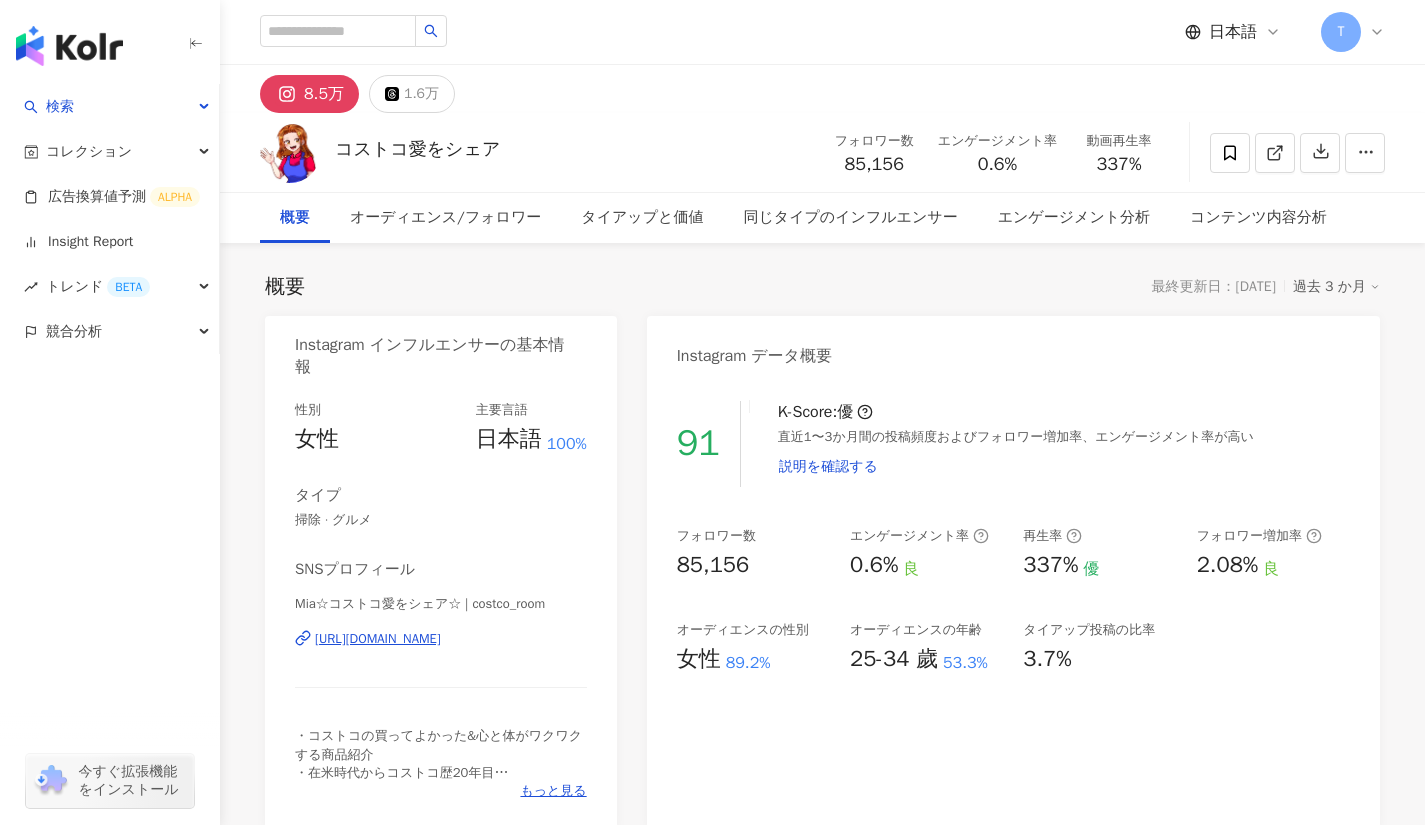 click on "https://www.instagram.com/costco_room/" at bounding box center (378, 639) 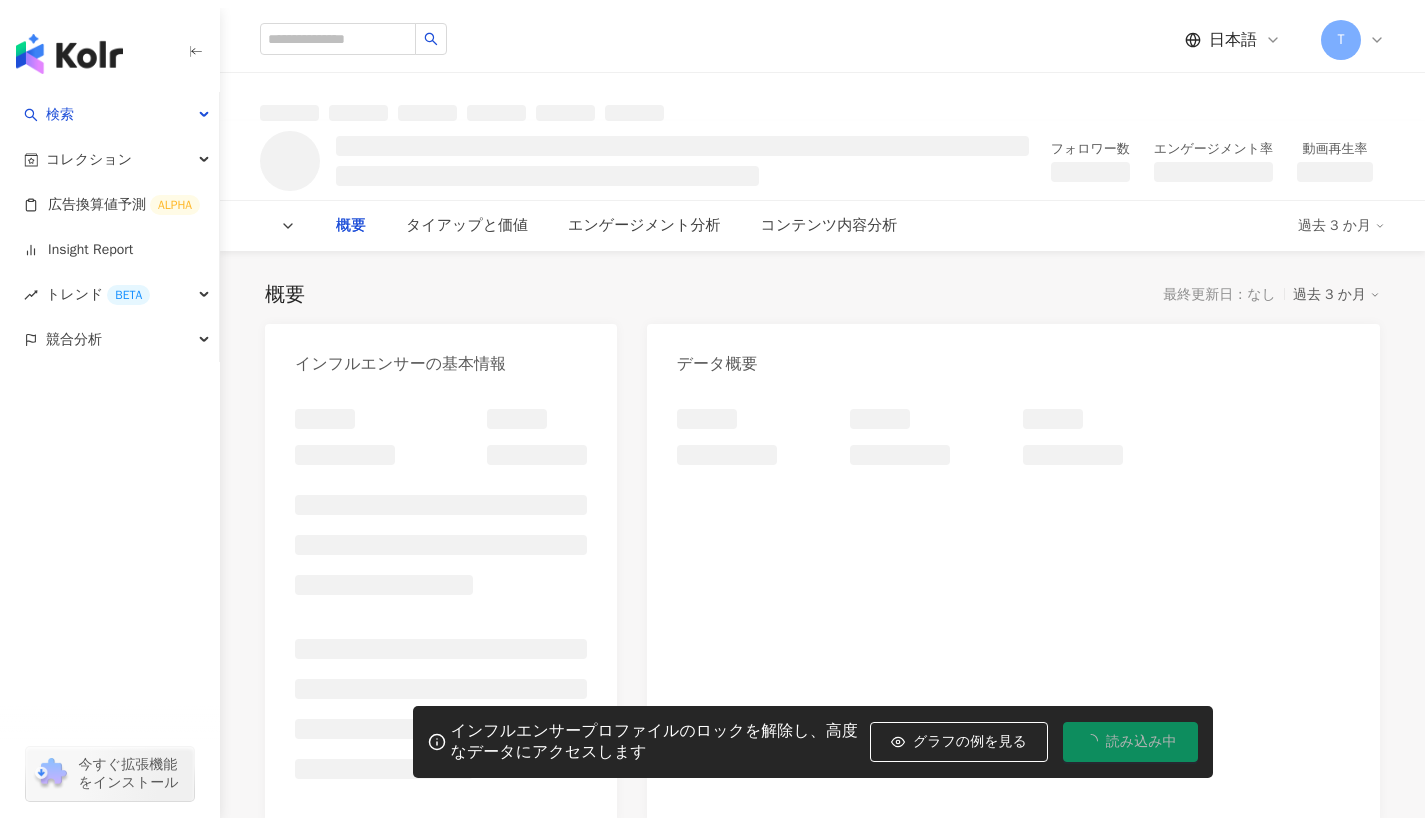 scroll, scrollTop: 0, scrollLeft: 0, axis: both 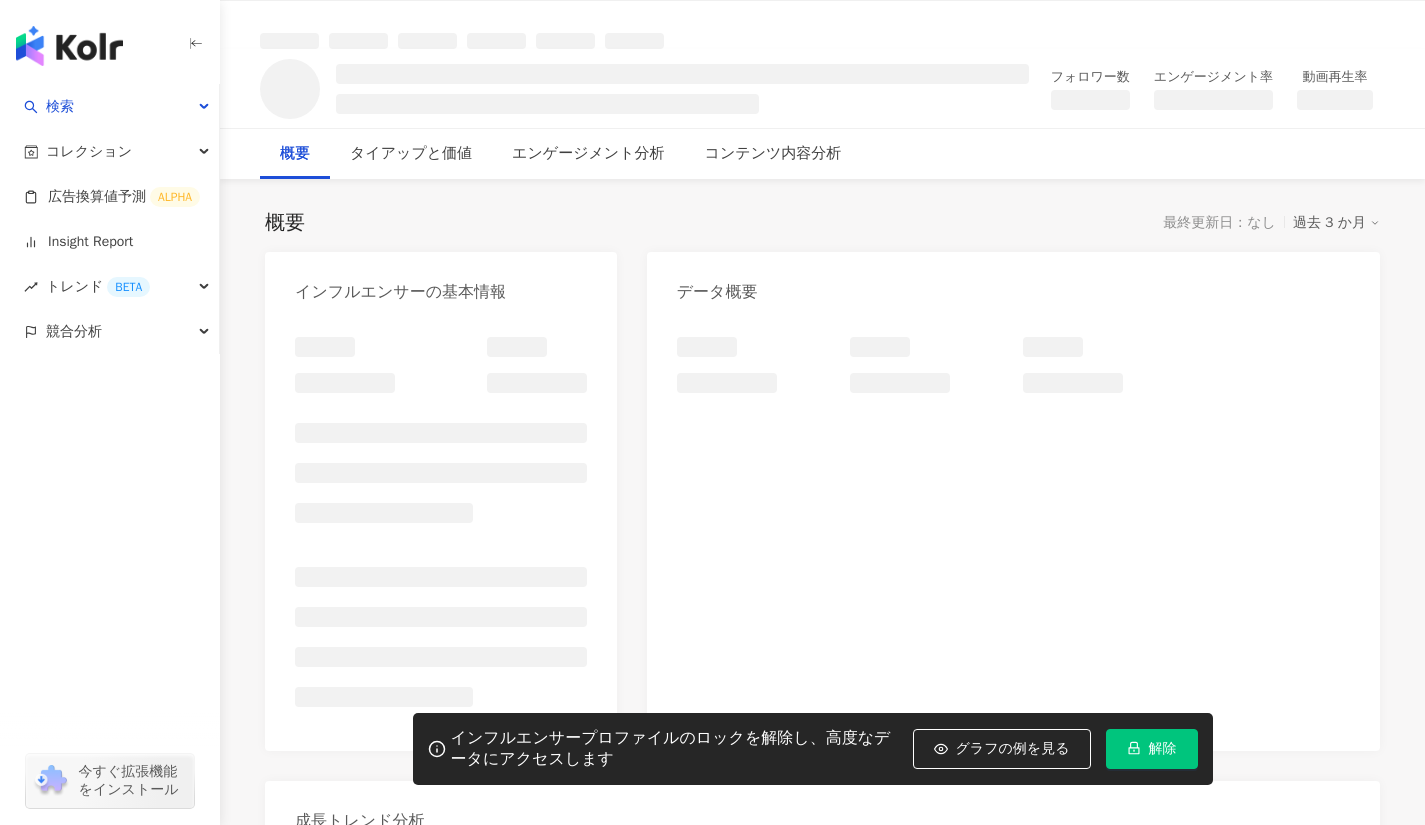 click on "解除" at bounding box center (1163, 749) 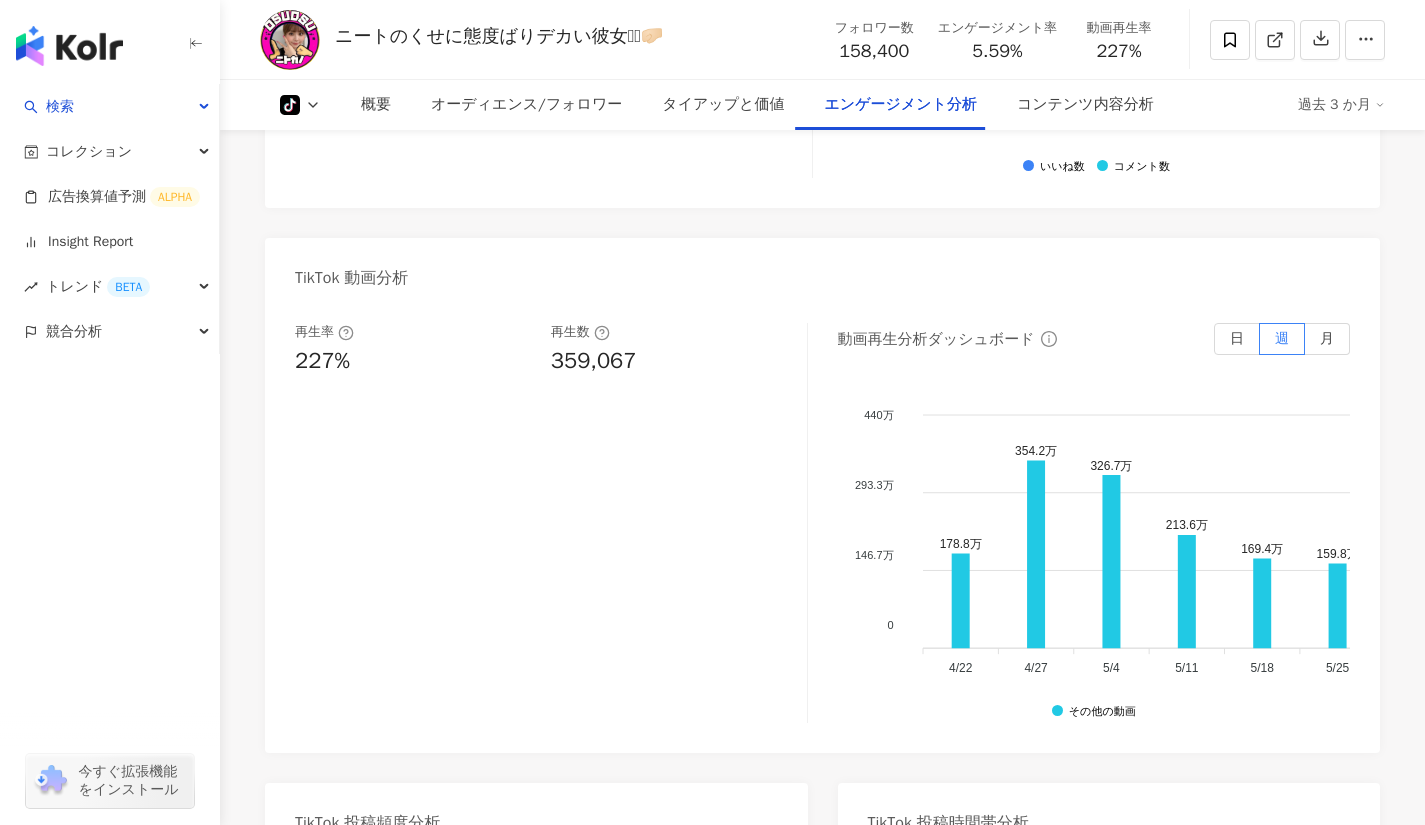 scroll, scrollTop: 2543, scrollLeft: 0, axis: vertical 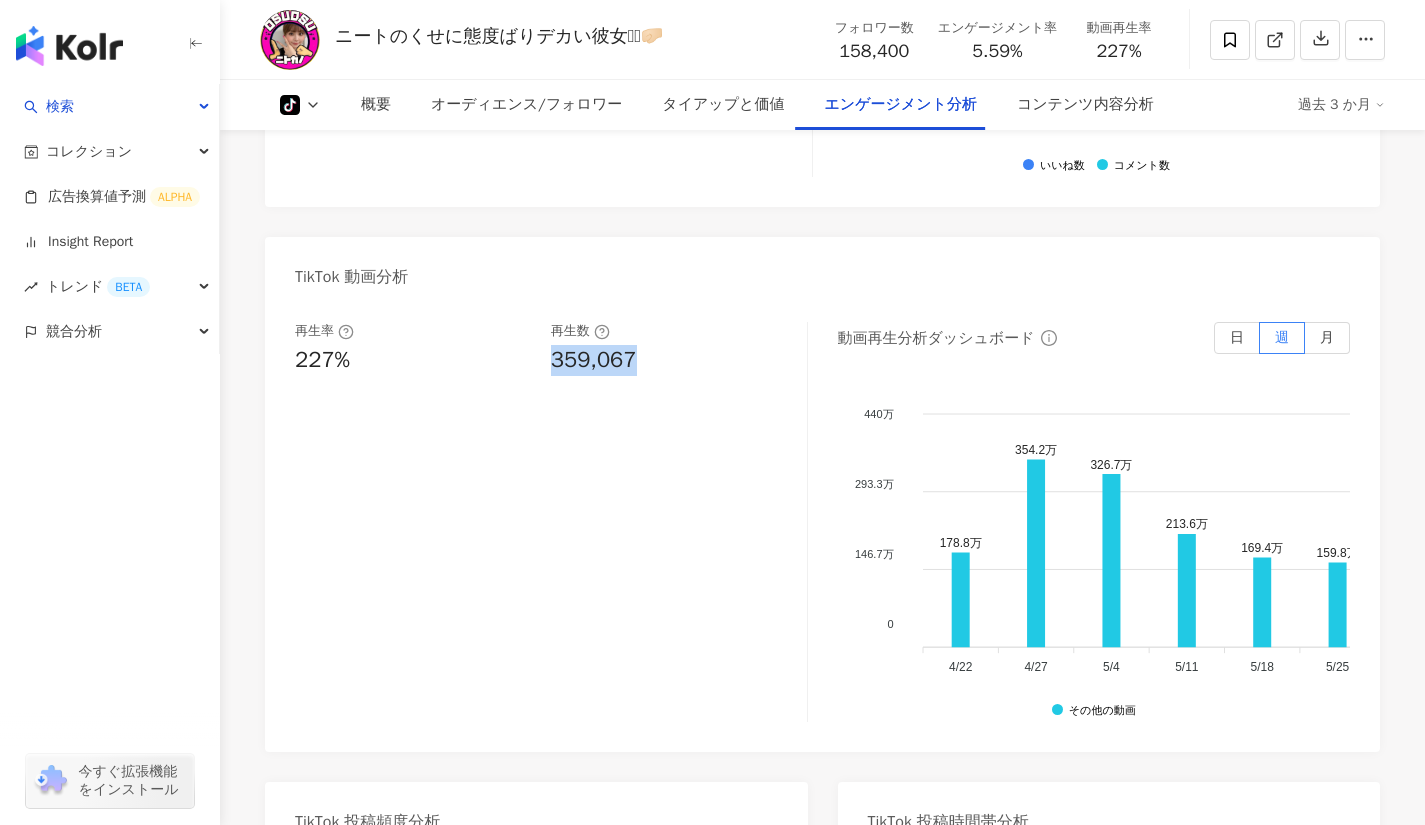 drag, startPoint x: 549, startPoint y: 365, endPoint x: 662, endPoint y: 376, distance: 113.534134 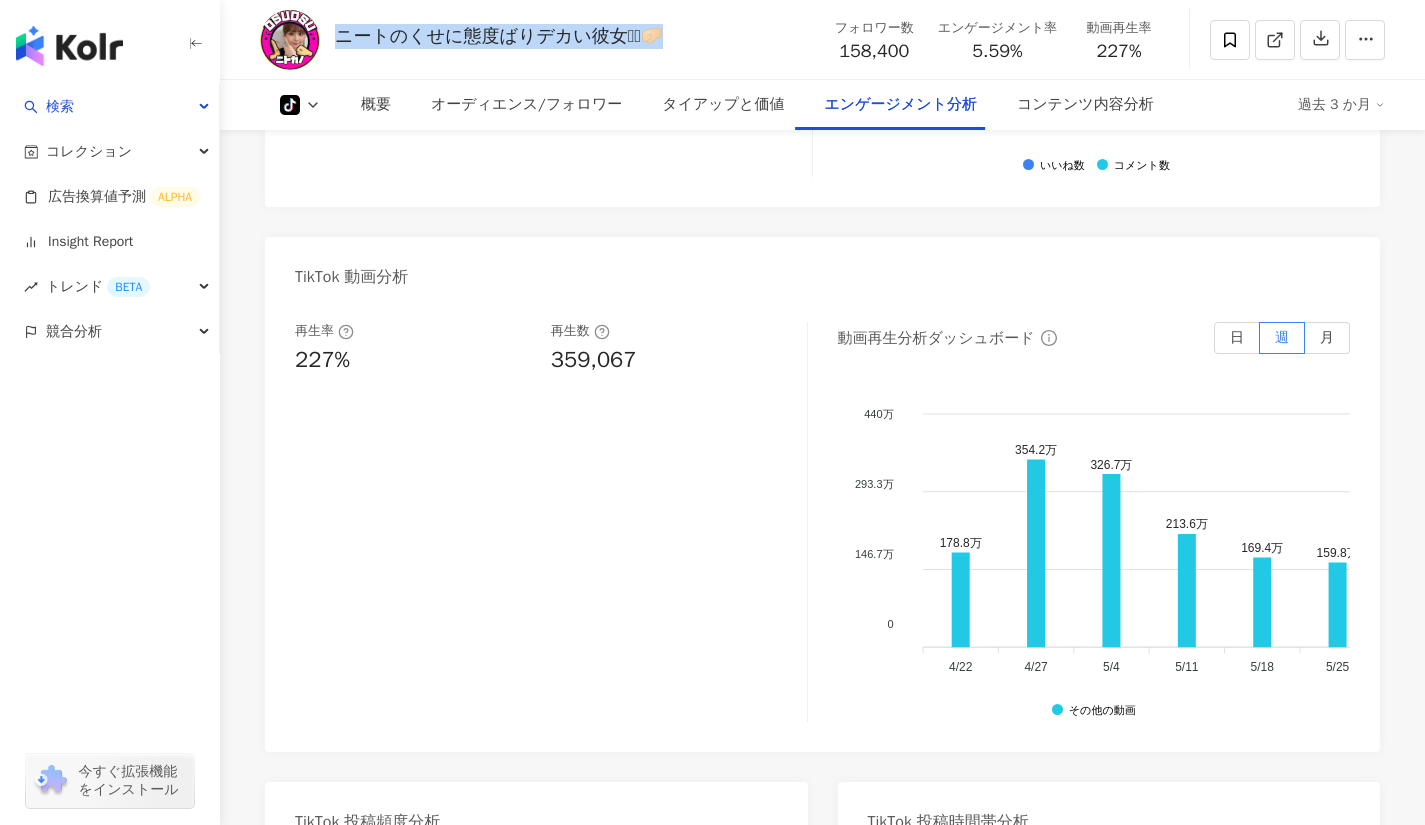 drag, startPoint x: 336, startPoint y: 38, endPoint x: 674, endPoint y: 59, distance: 338.65173 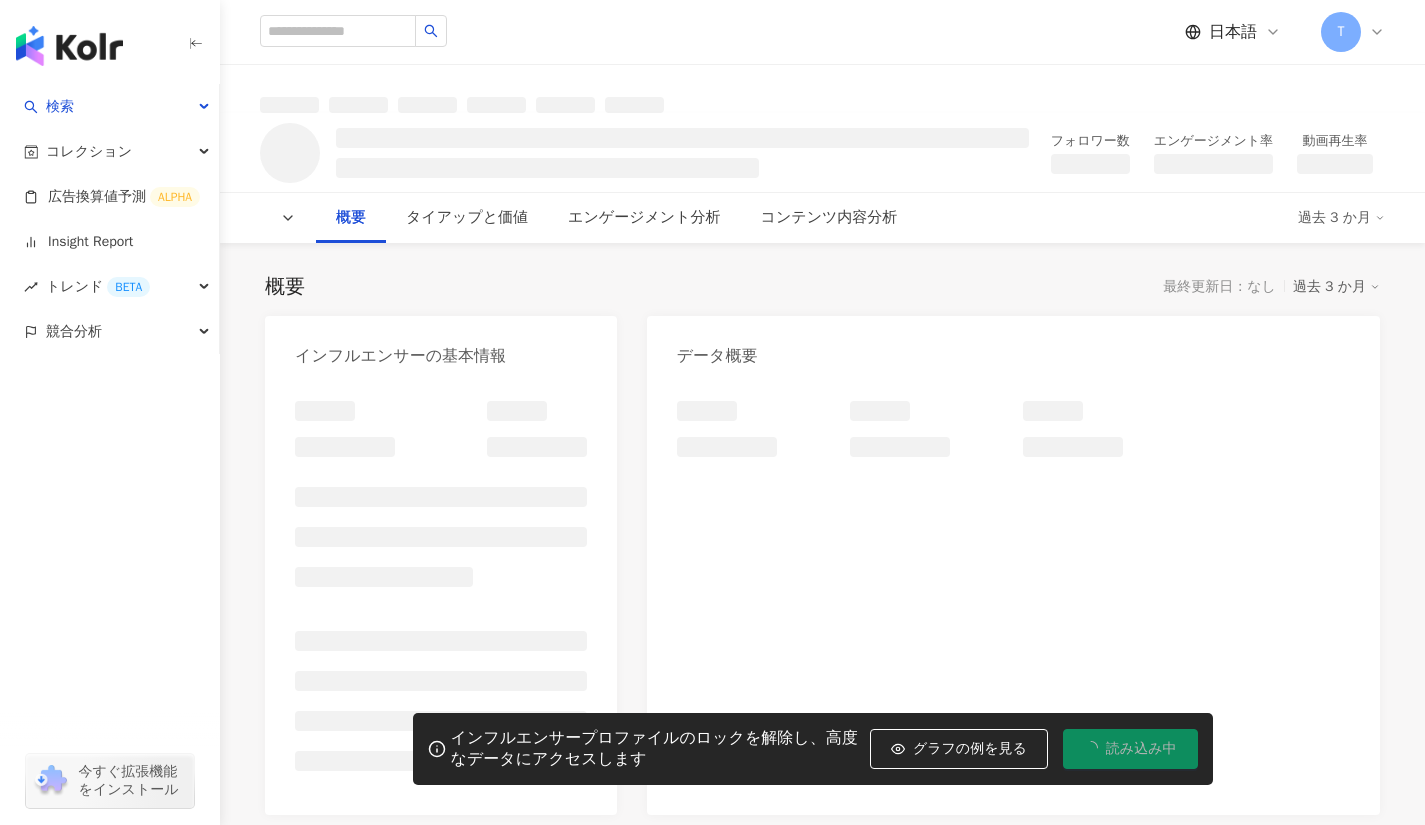 scroll, scrollTop: 0, scrollLeft: 0, axis: both 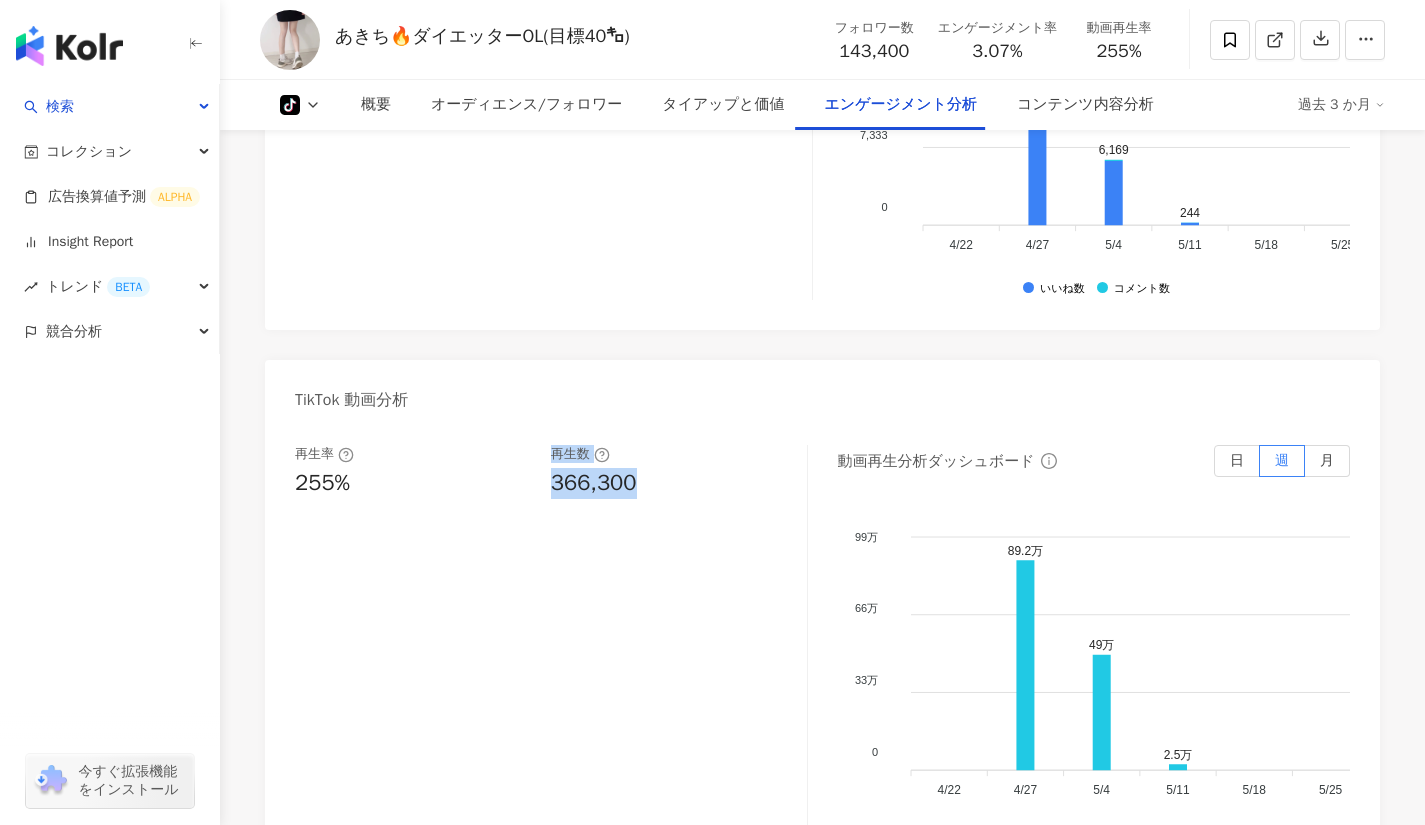 drag, startPoint x: 527, startPoint y: 480, endPoint x: 654, endPoint y: 496, distance: 128.0039 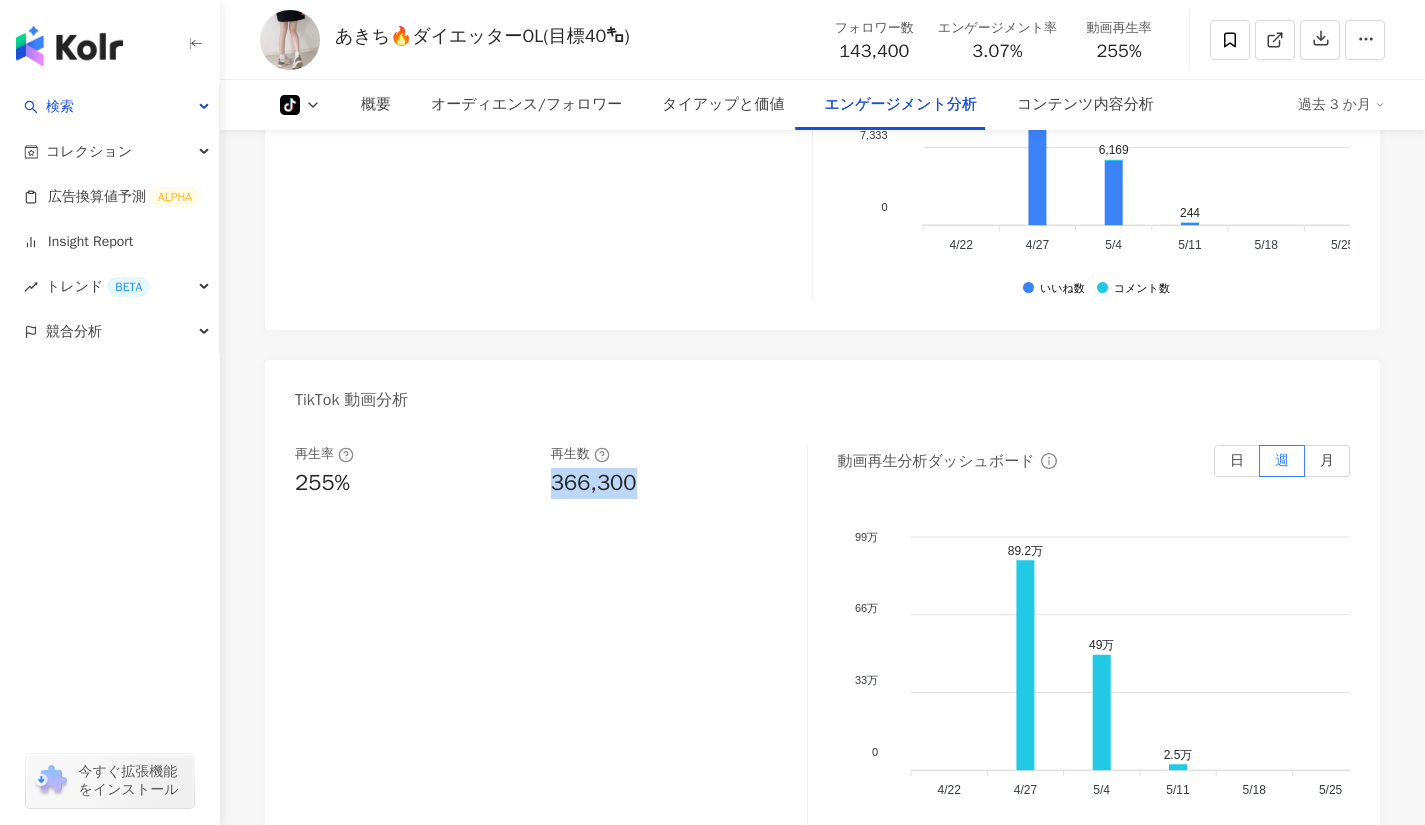 drag, startPoint x: 642, startPoint y: 483, endPoint x: 552, endPoint y: 490, distance: 90.27181 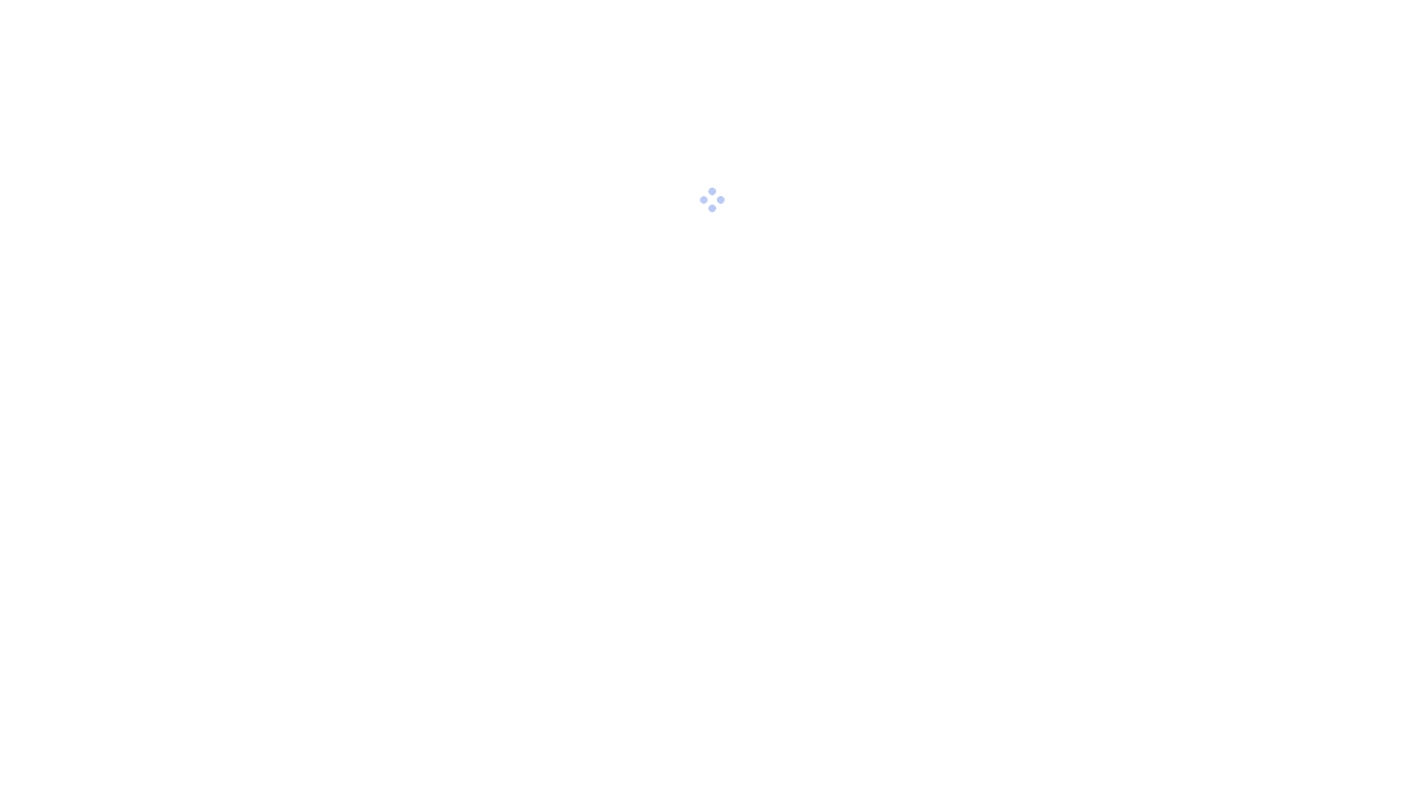 scroll, scrollTop: 0, scrollLeft: 0, axis: both 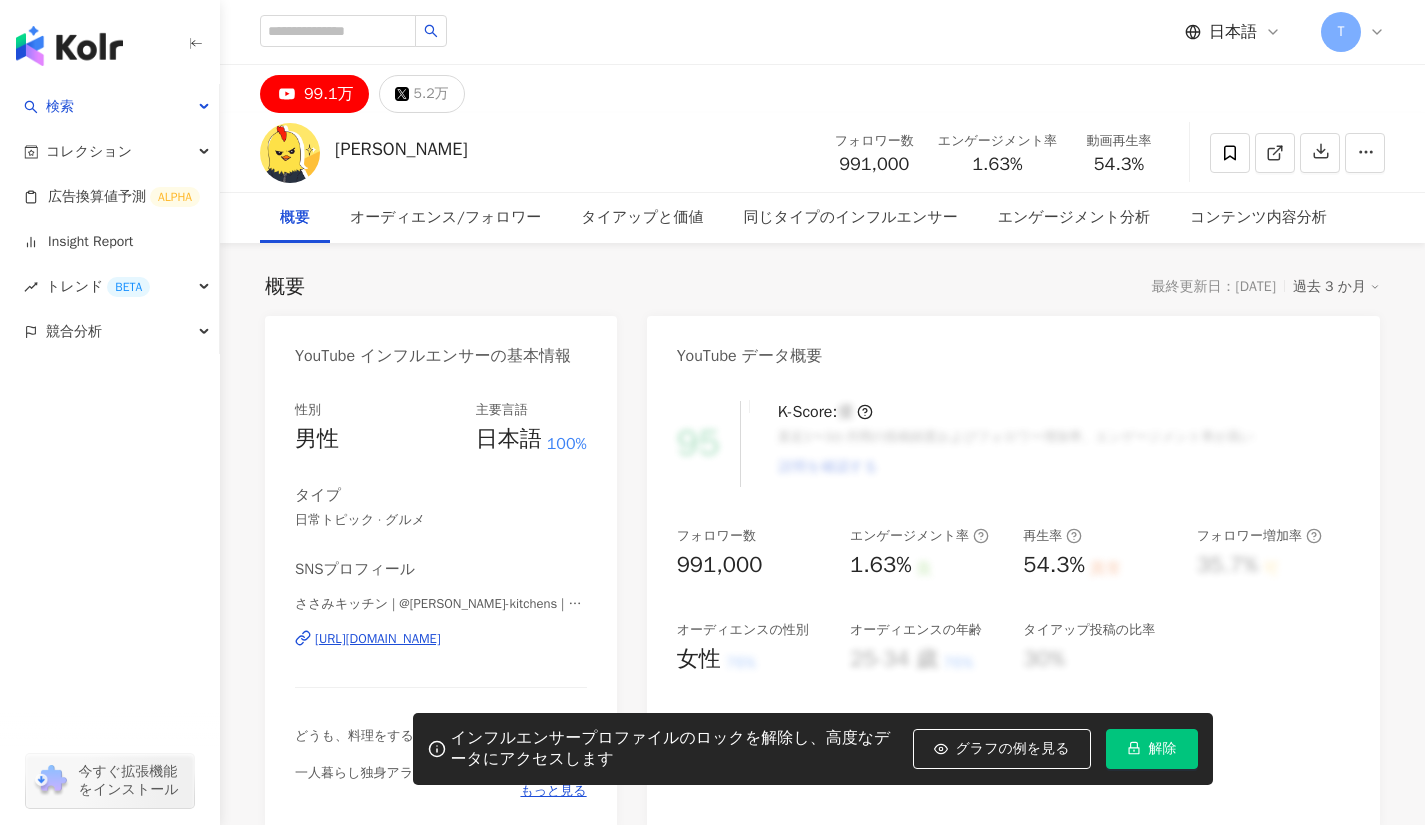 click on "5.2万" at bounding box center (431, 94) 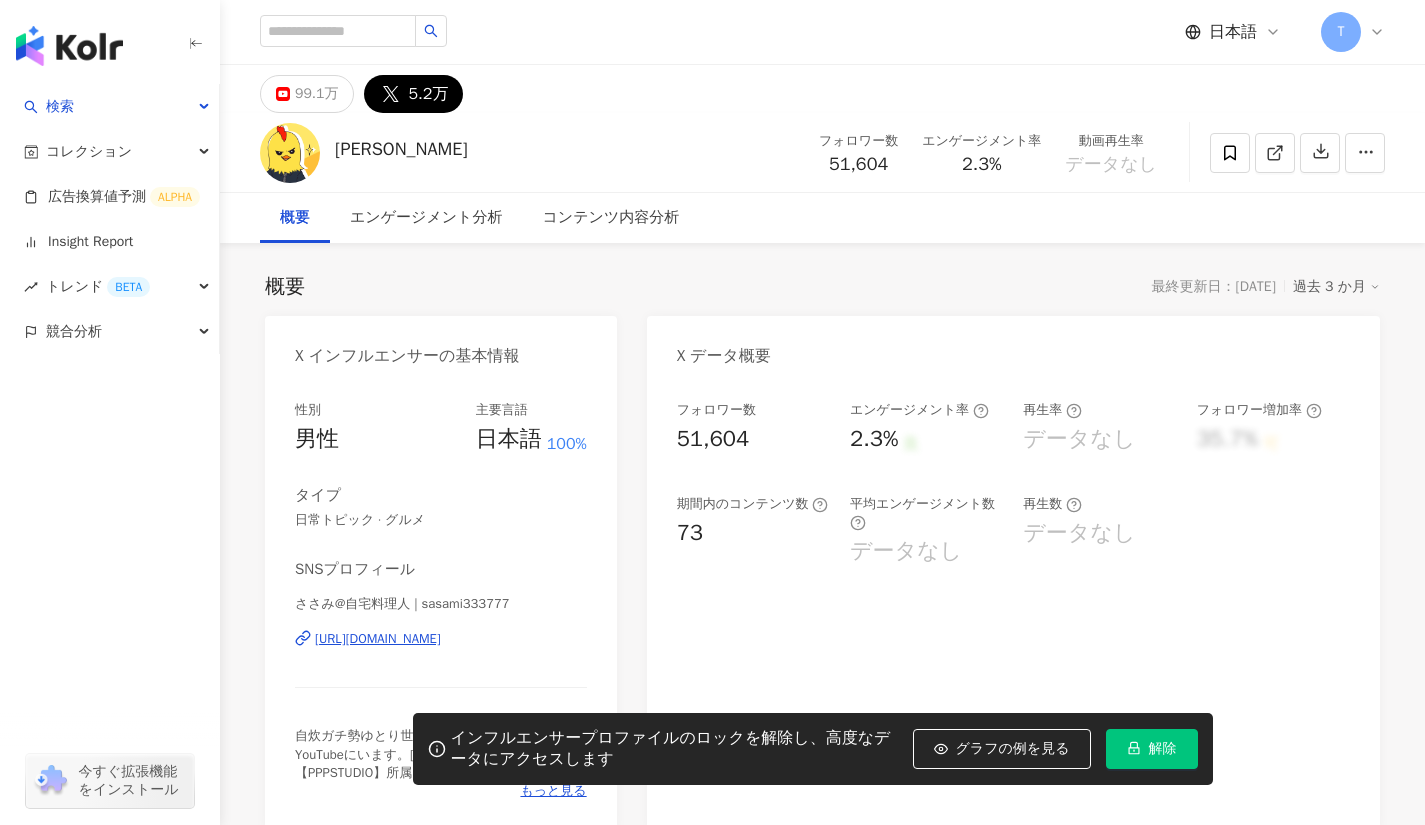 scroll, scrollTop: 0, scrollLeft: 0, axis: both 